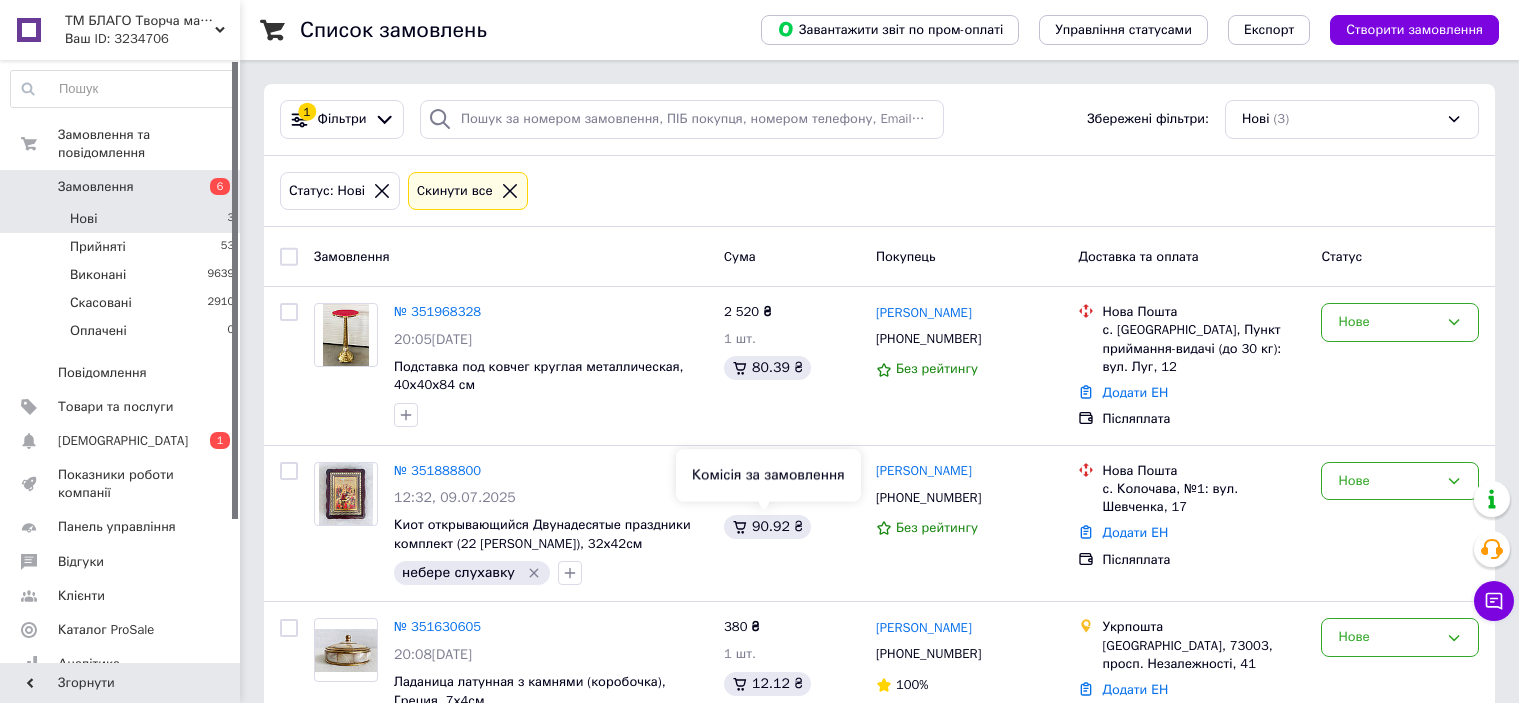scroll, scrollTop: 109, scrollLeft: 0, axis: vertical 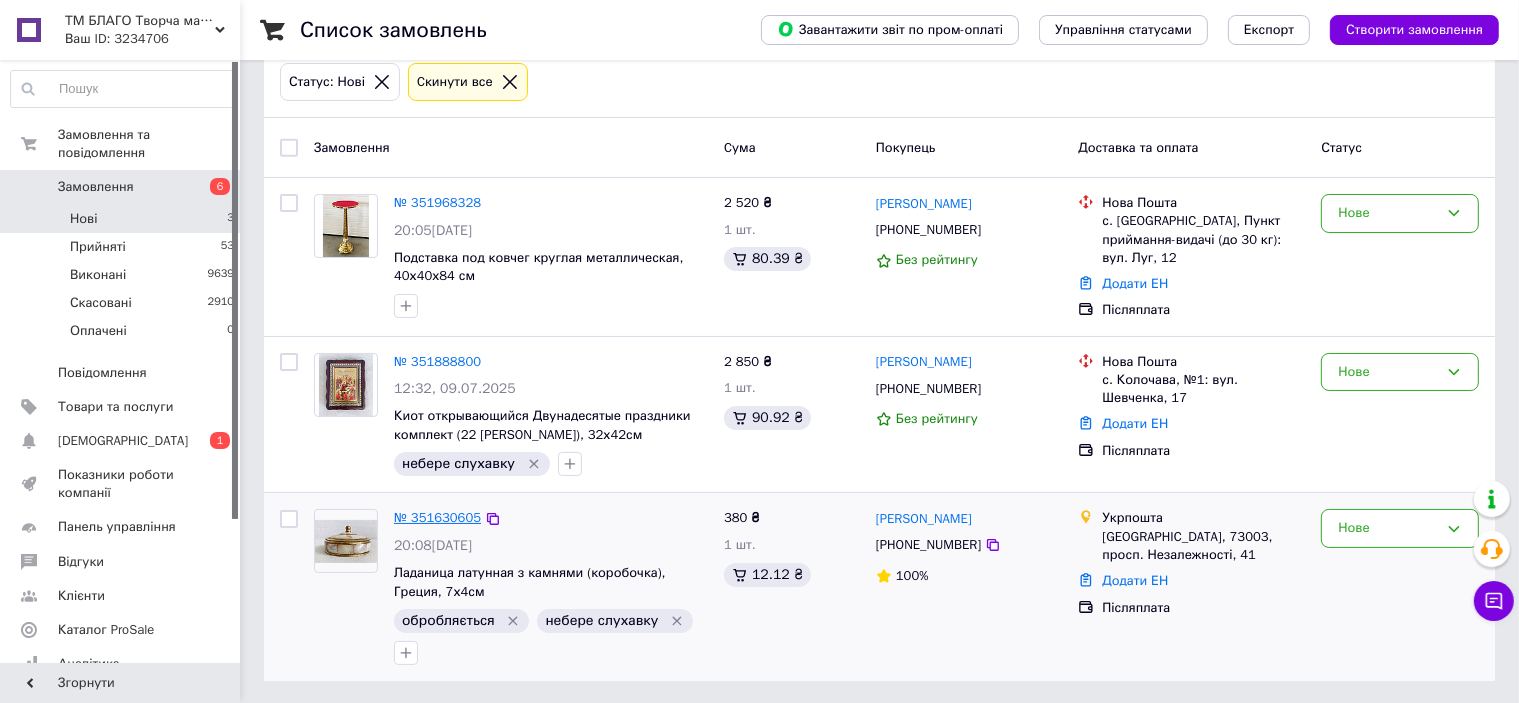 click on "№ 351630605" at bounding box center (437, 517) 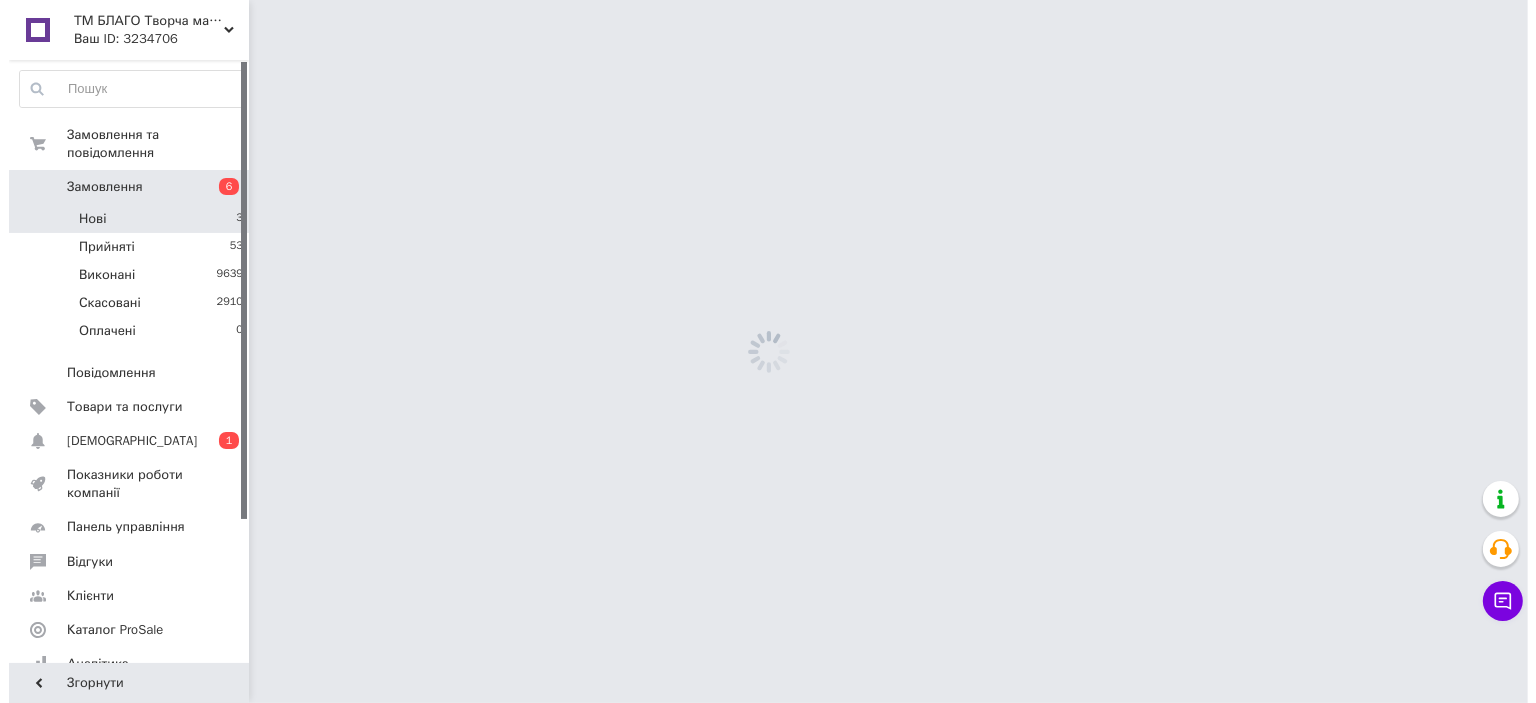 scroll, scrollTop: 0, scrollLeft: 0, axis: both 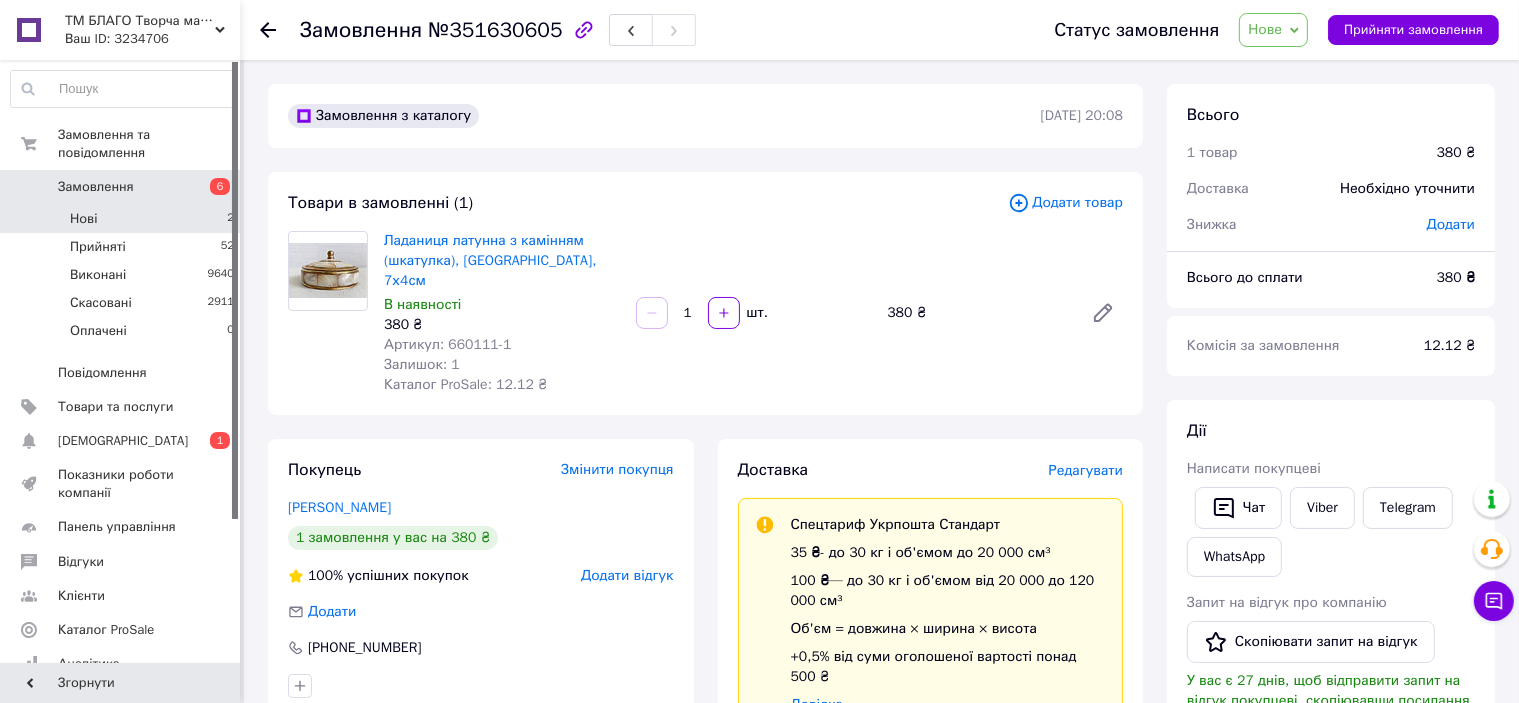 click on "Нові 2" at bounding box center (123, 219) 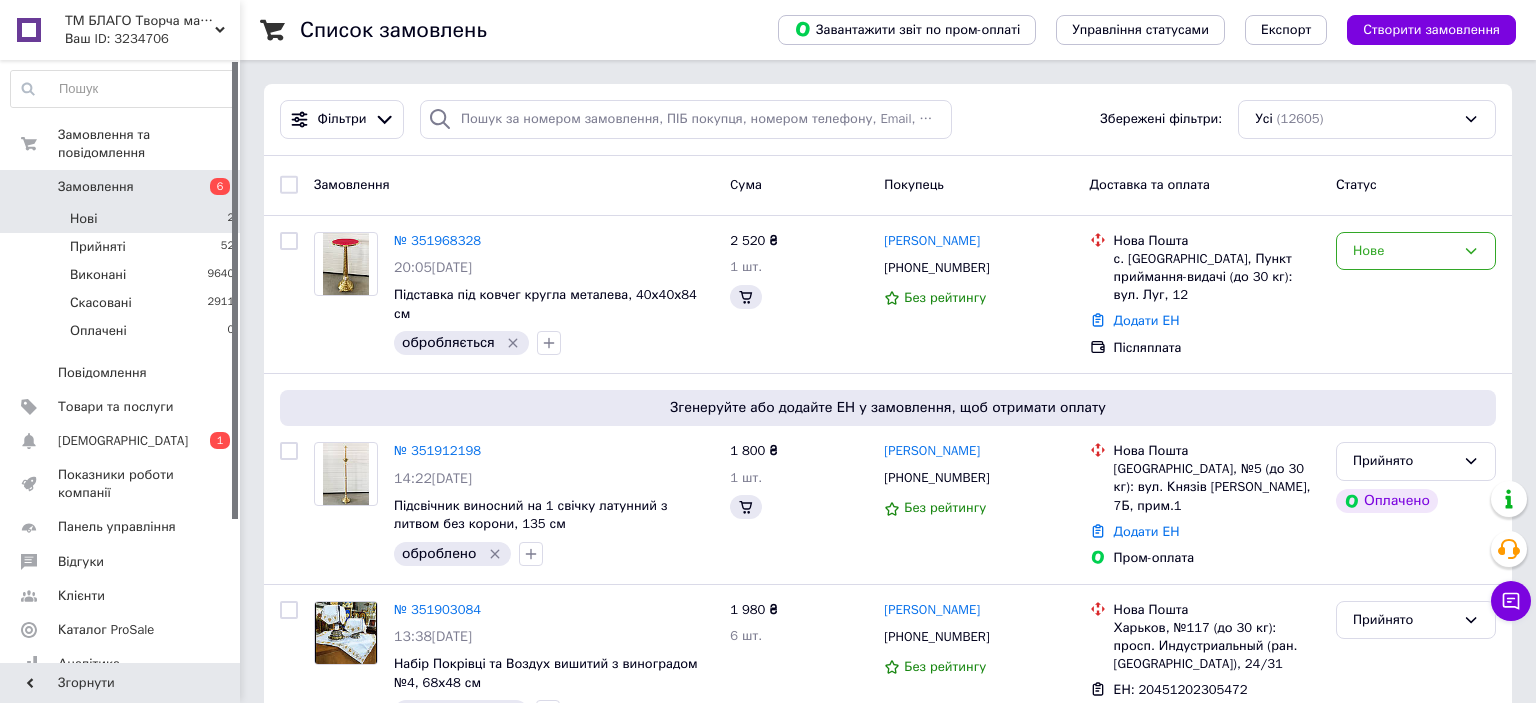 click on "Нові 2" at bounding box center (123, 219) 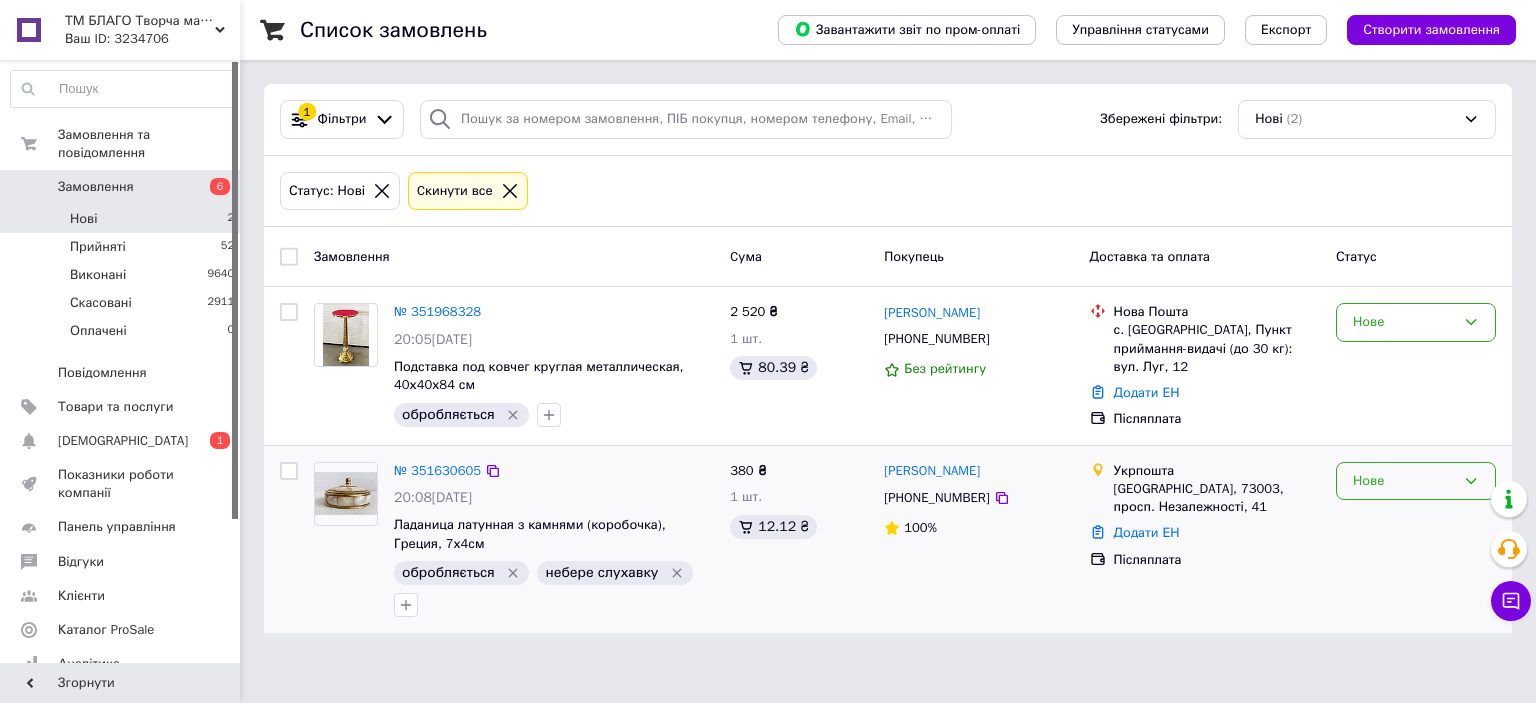 click on "Нове" at bounding box center (1404, 481) 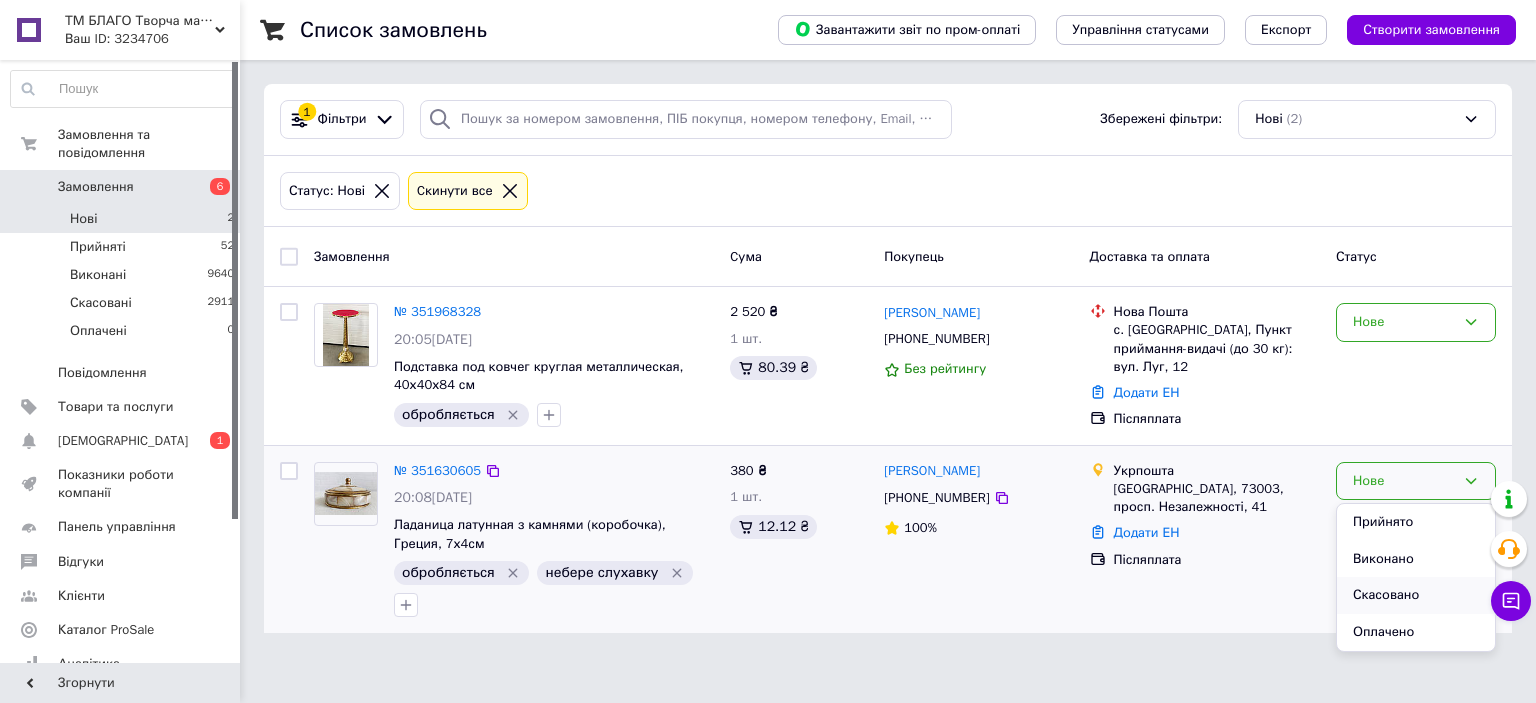 click on "Скасовано" at bounding box center [1416, 595] 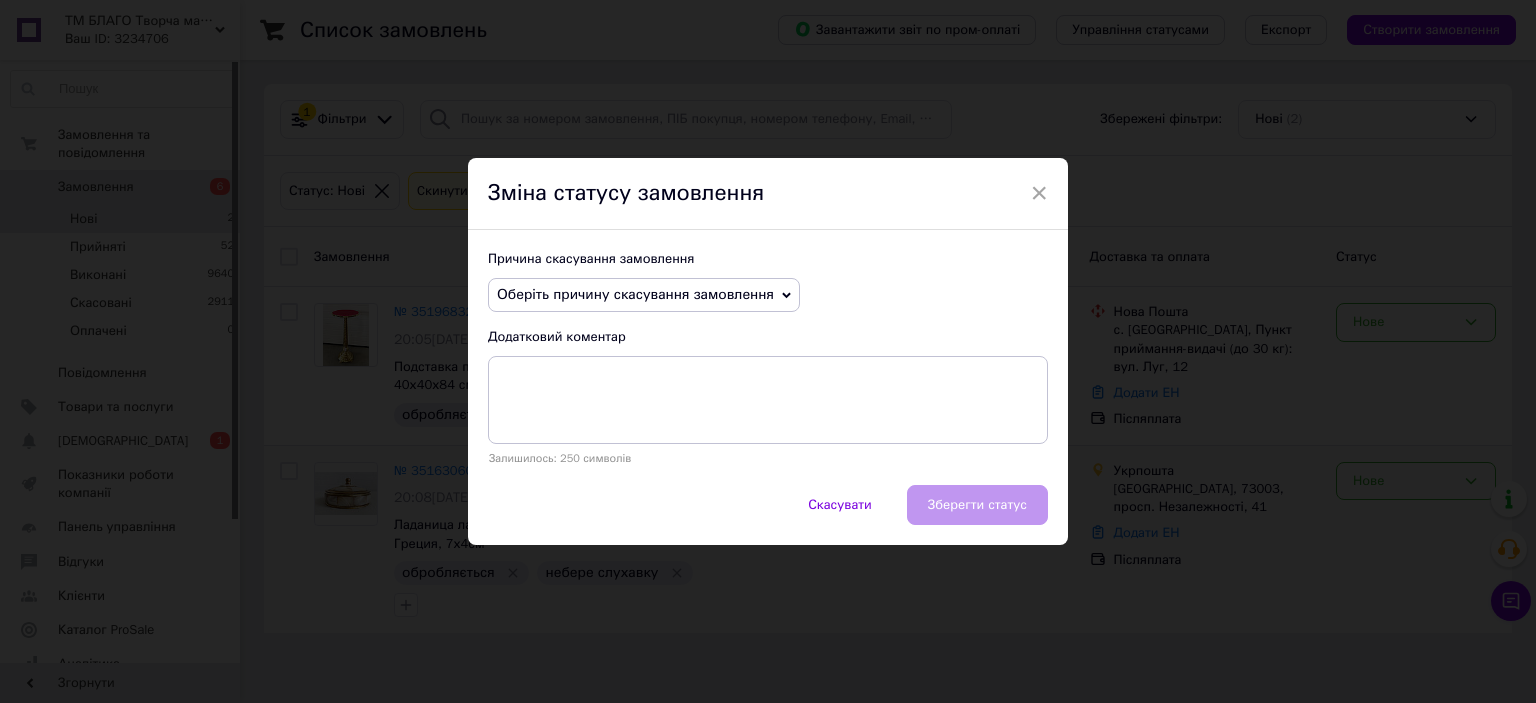click on "Оберіть причину скасування замовлення" at bounding box center (635, 294) 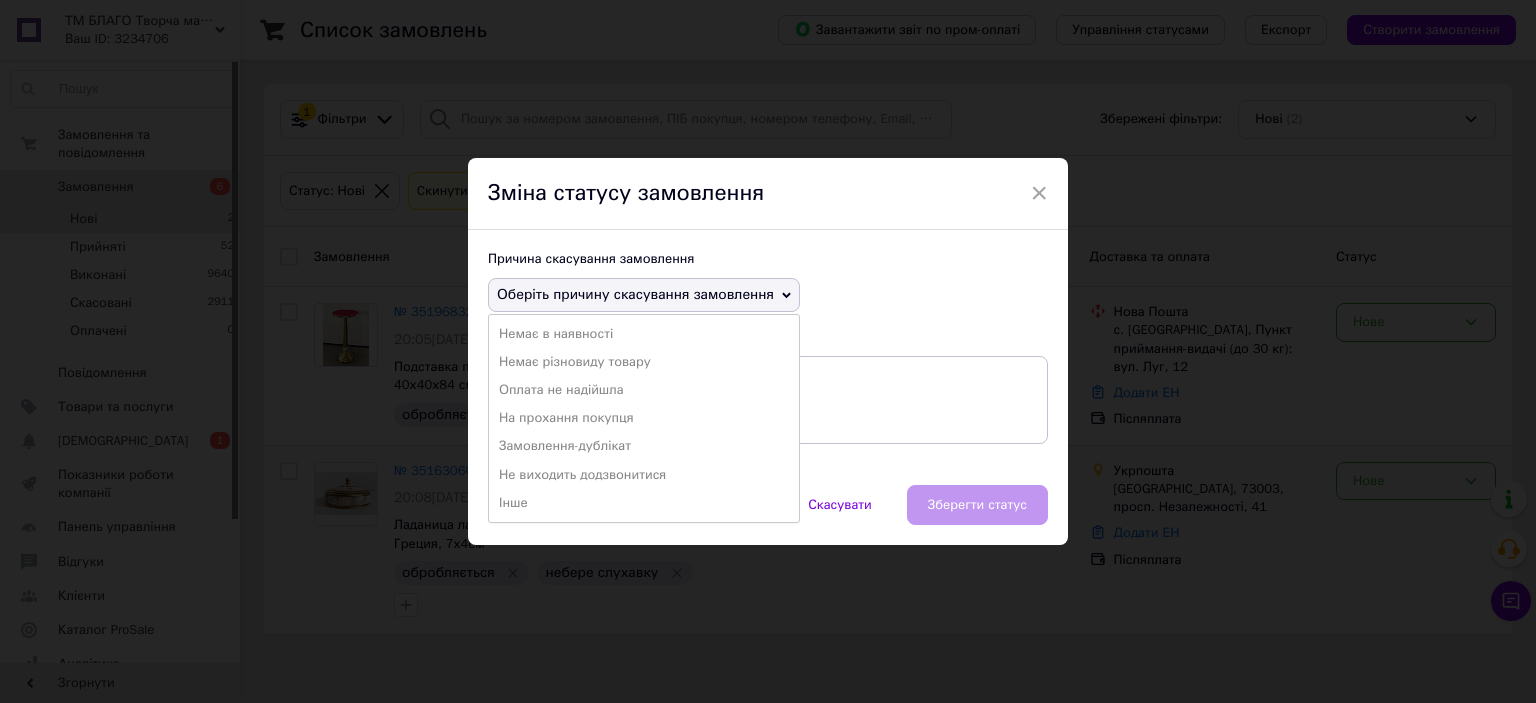 click on "Зміна статусу замовлення" at bounding box center [768, 194] 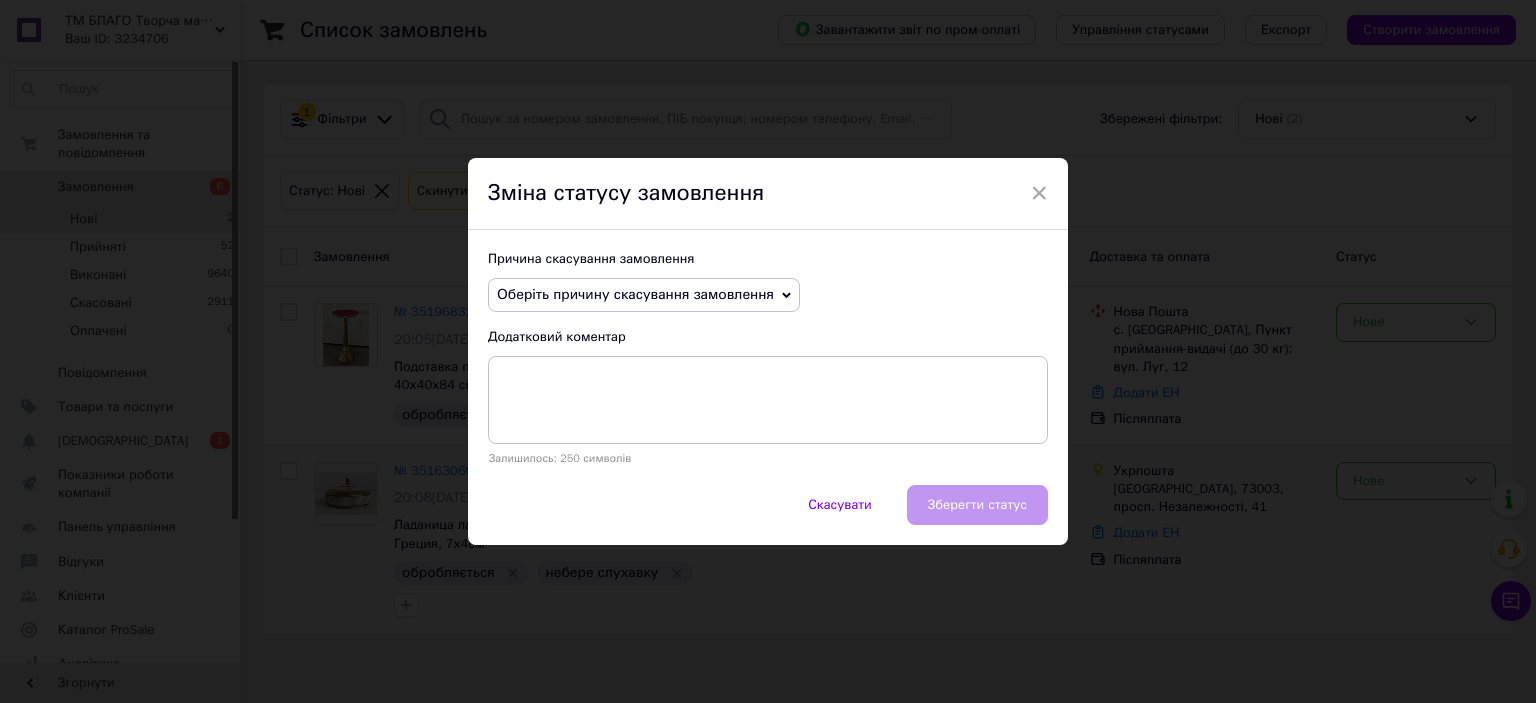 click on "Оберіть причину скасування замовлення" at bounding box center (635, 294) 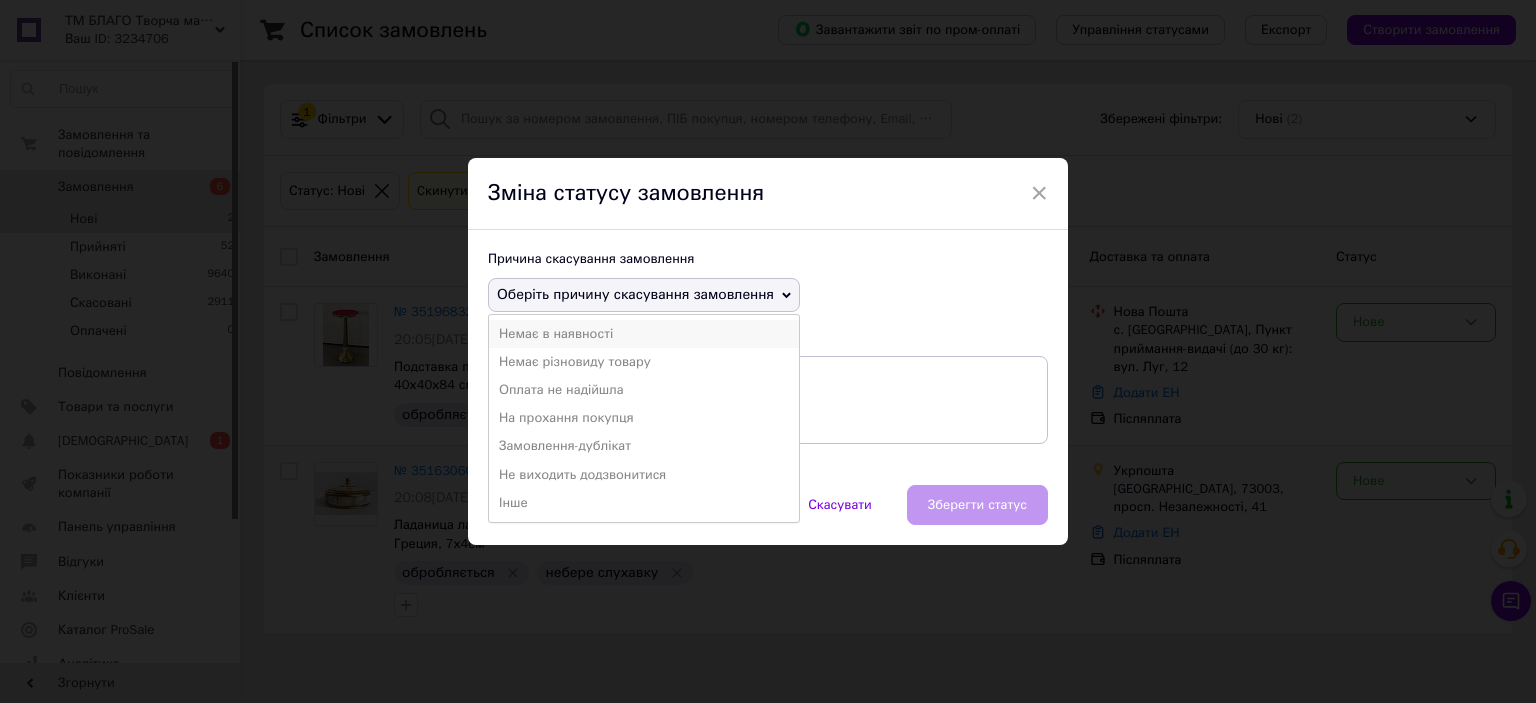 click on "Немає в наявності" at bounding box center [644, 334] 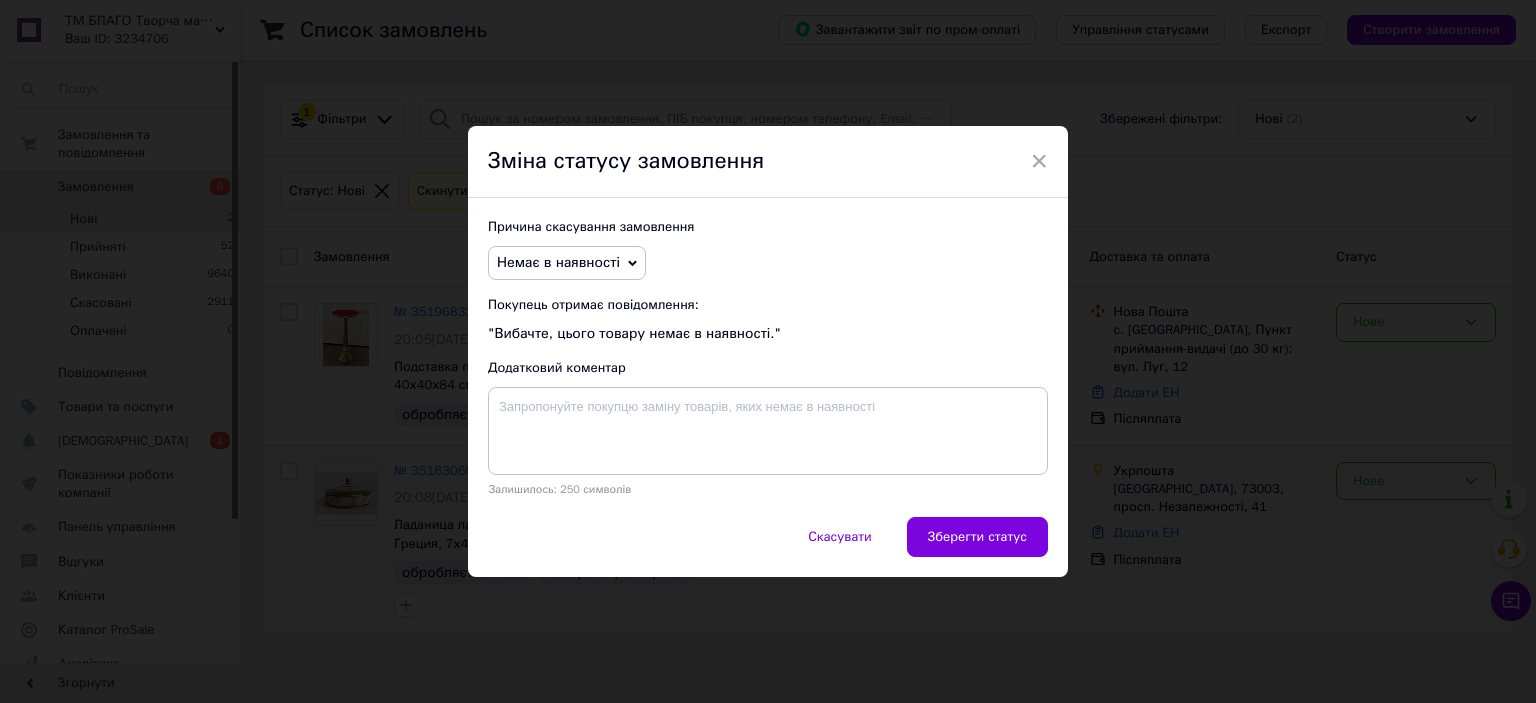 click on "Немає в наявності" at bounding box center [567, 263] 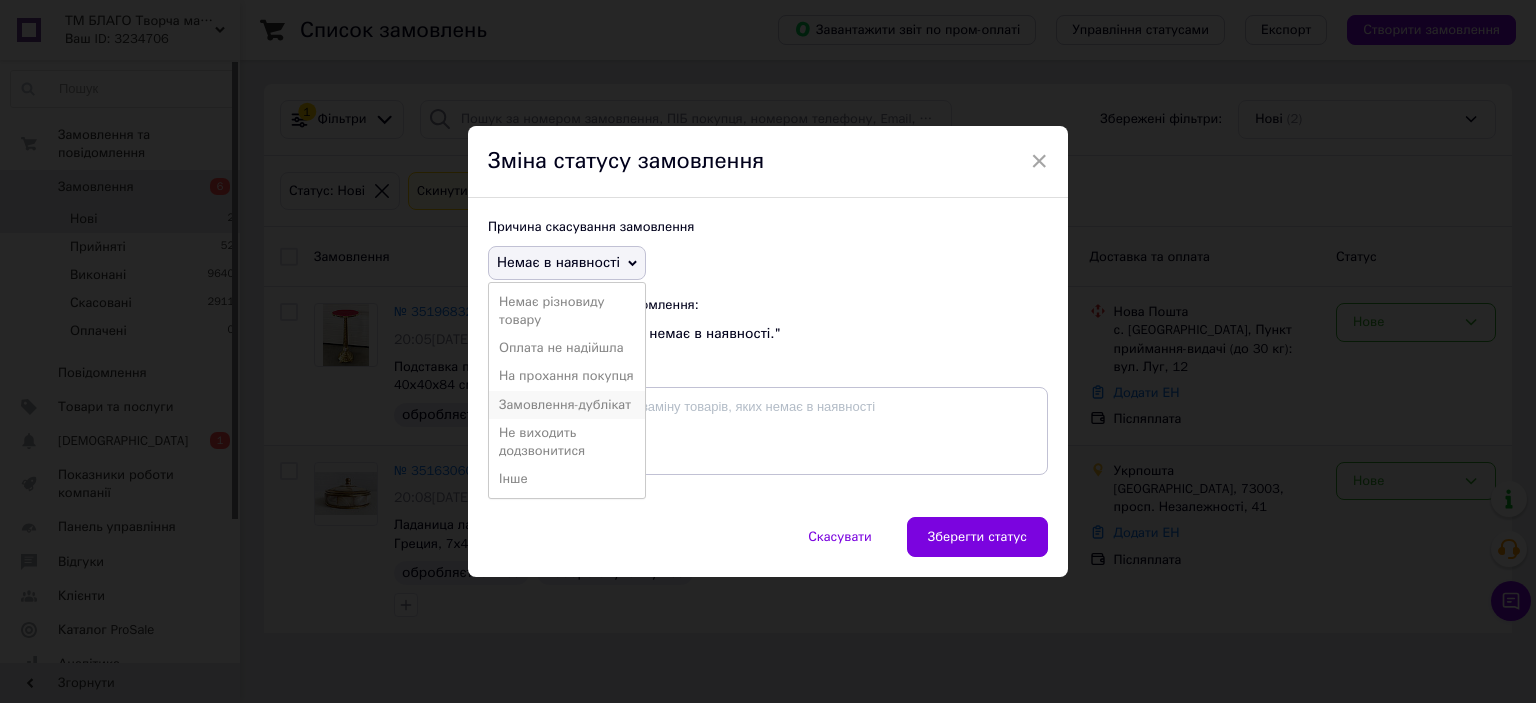 click on "Замовлення-дублікат" at bounding box center (567, 405) 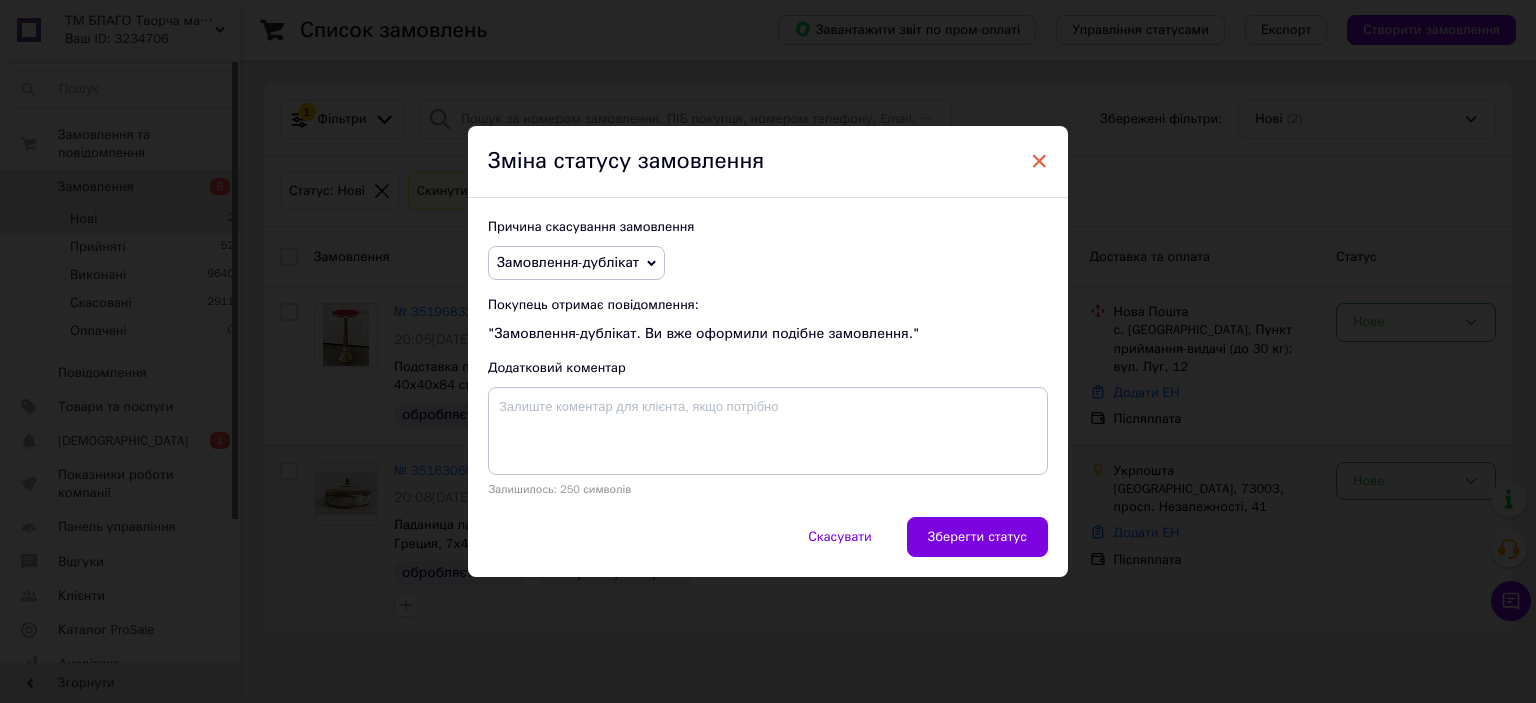 click on "×" at bounding box center [1039, 161] 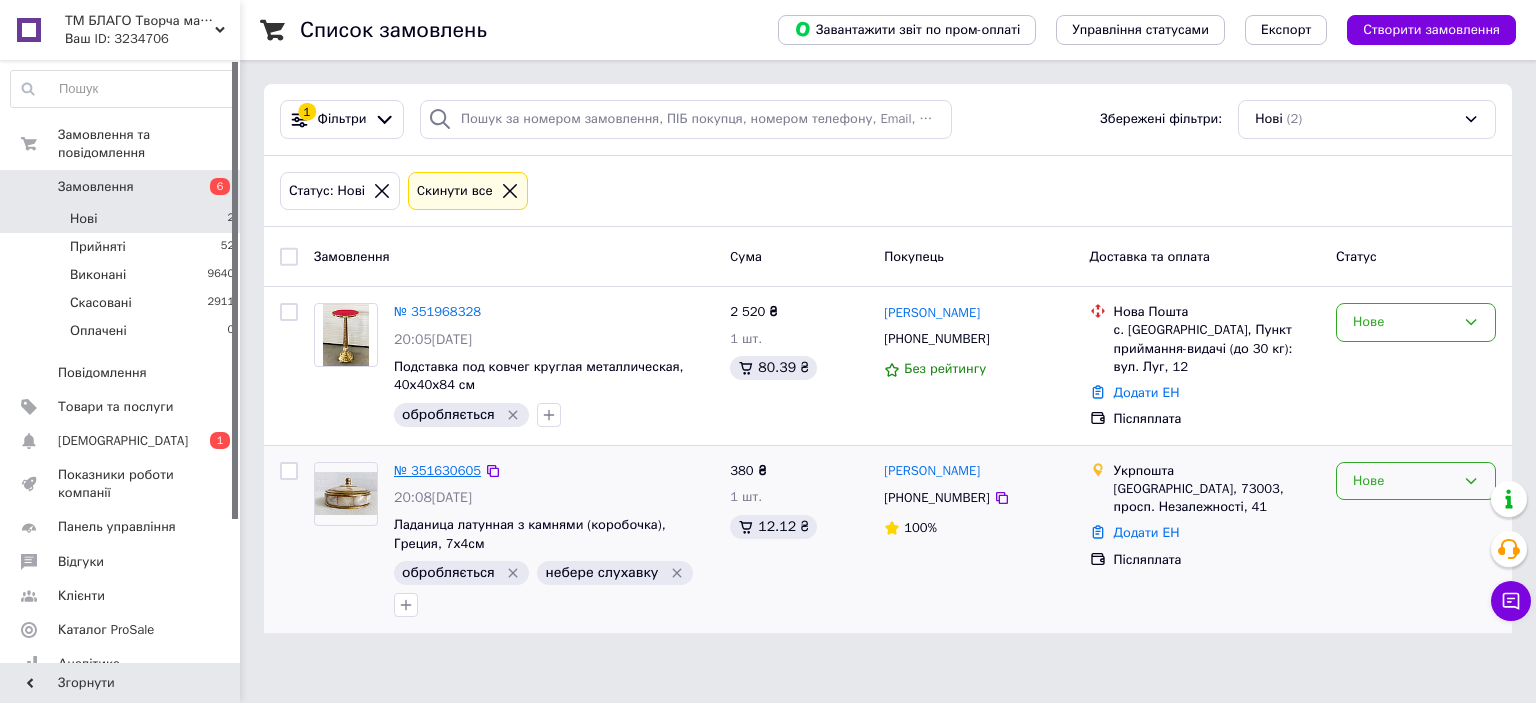 click on "№ 351630605" at bounding box center (437, 470) 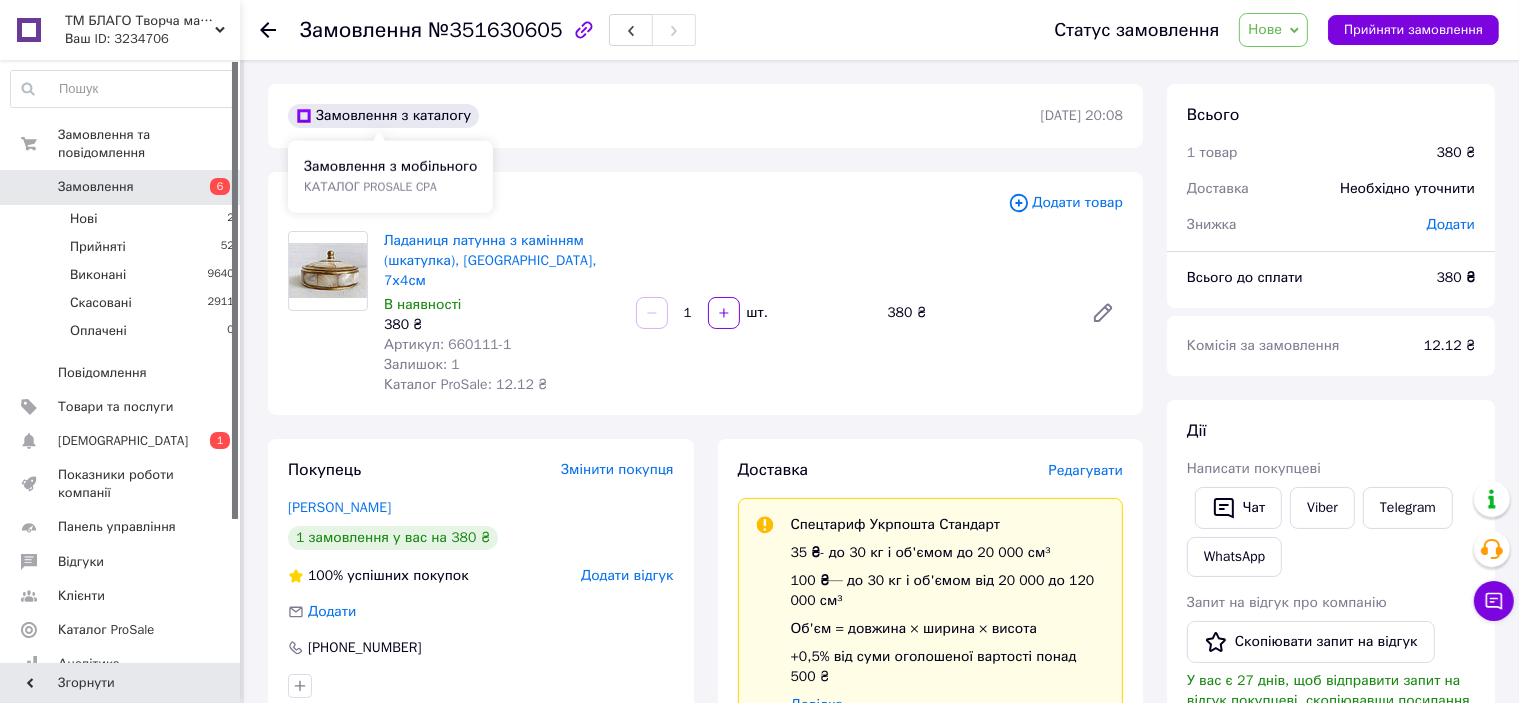 click on "Замовлення з каталогу" at bounding box center (383, 116) 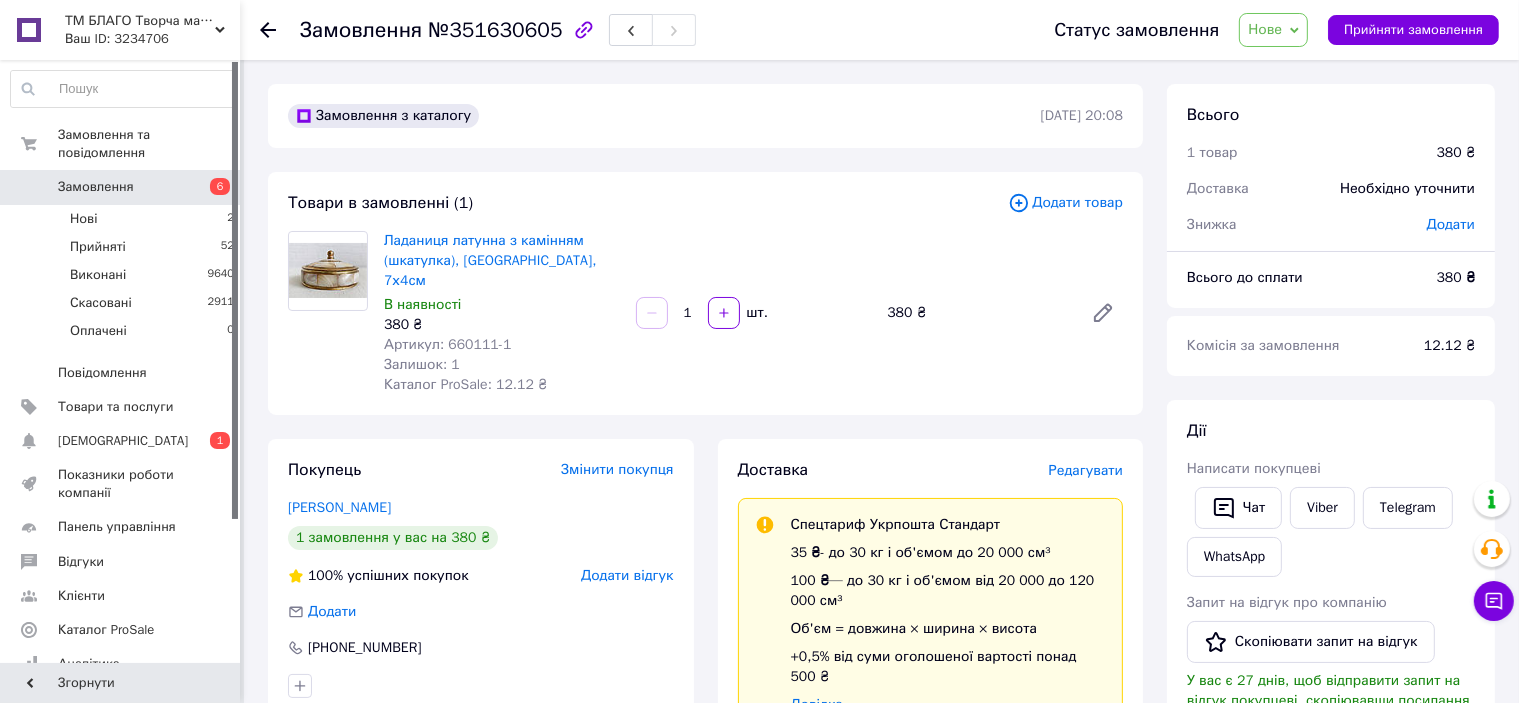 click on "Нове" at bounding box center [1273, 30] 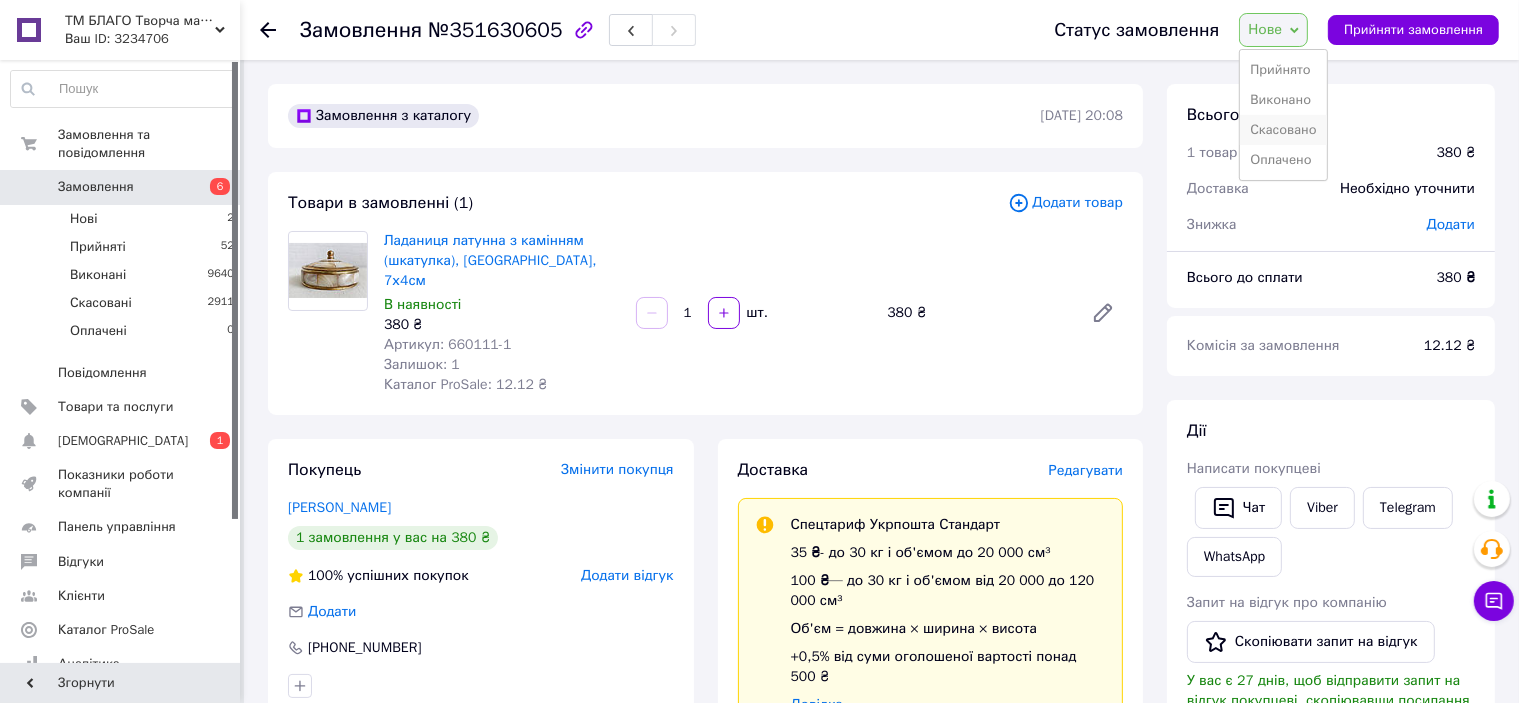 click on "Скасовано" at bounding box center (1283, 130) 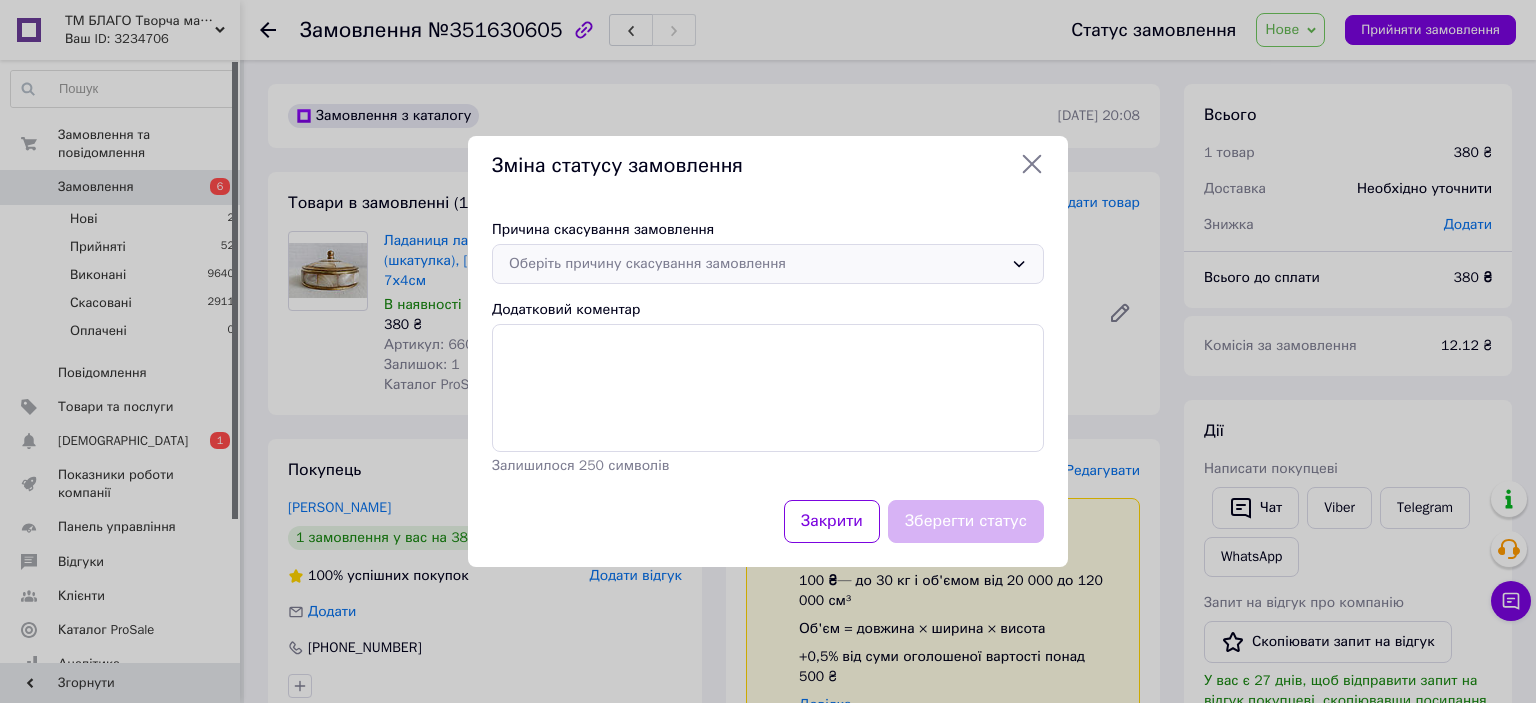 click on "Оберіть причину скасування замовлення" at bounding box center [756, 264] 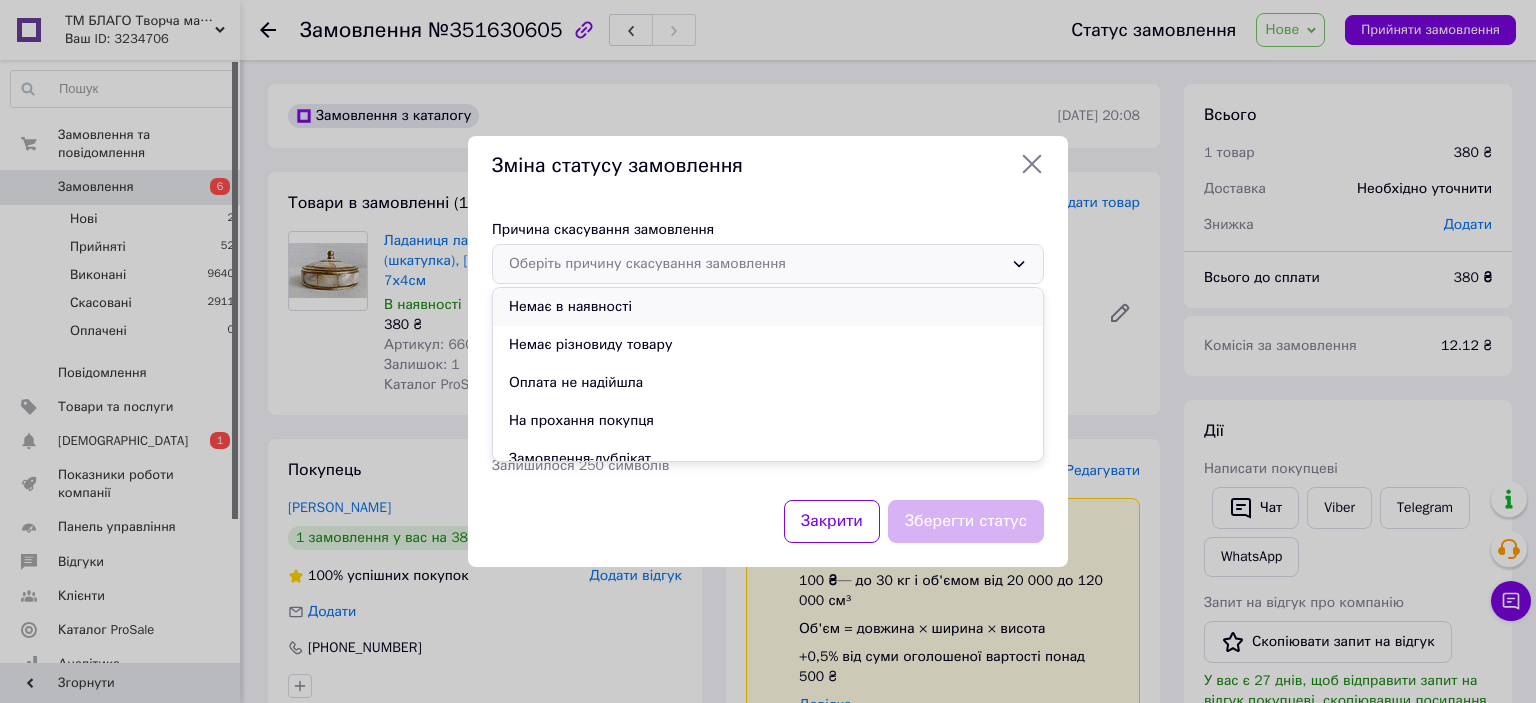 click on "Немає в наявності" at bounding box center [768, 307] 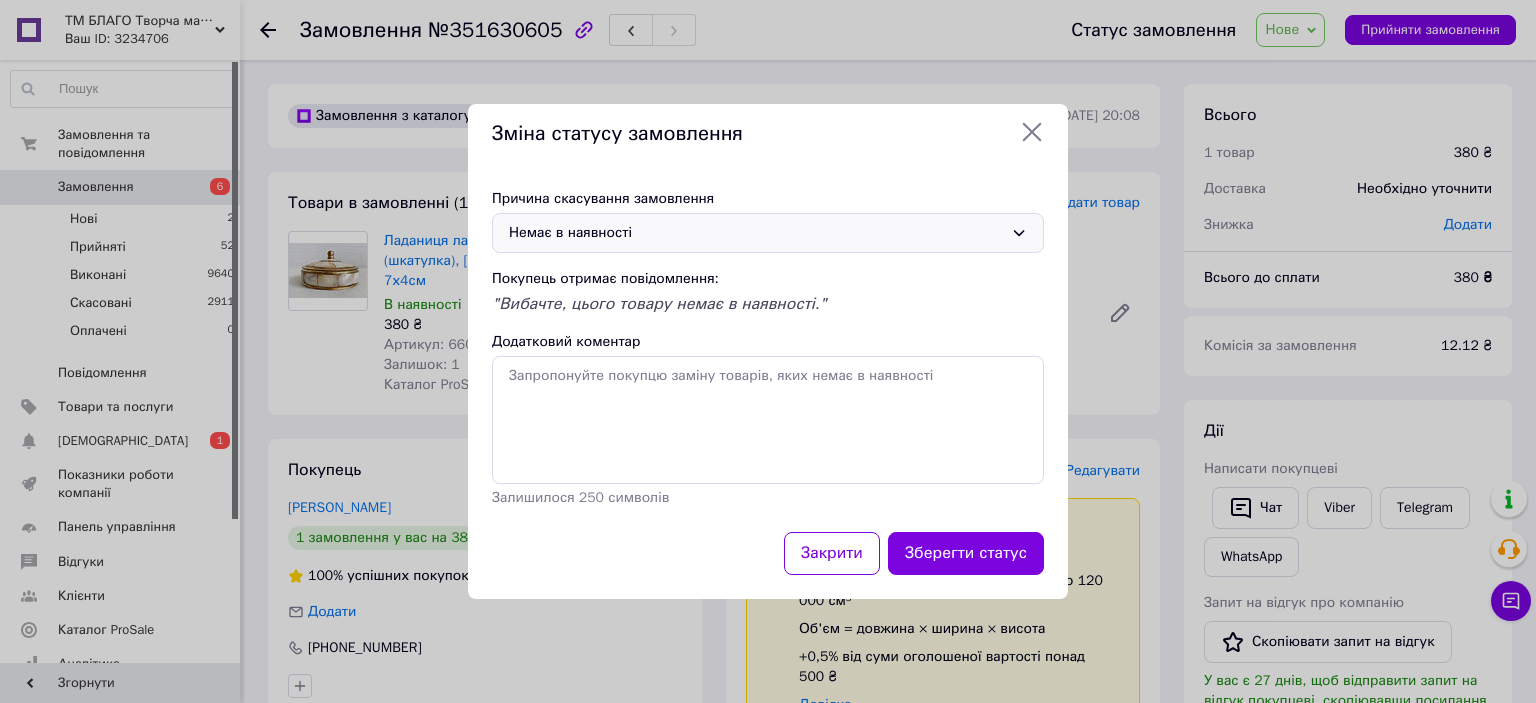 click on "Причина скасування замовлення Немає в наявності Покупець отримає повідомлення: "Вибачте, цього товару немає в наявності." Додатковий коментар Залишилося 250 символів" at bounding box center [768, 348] 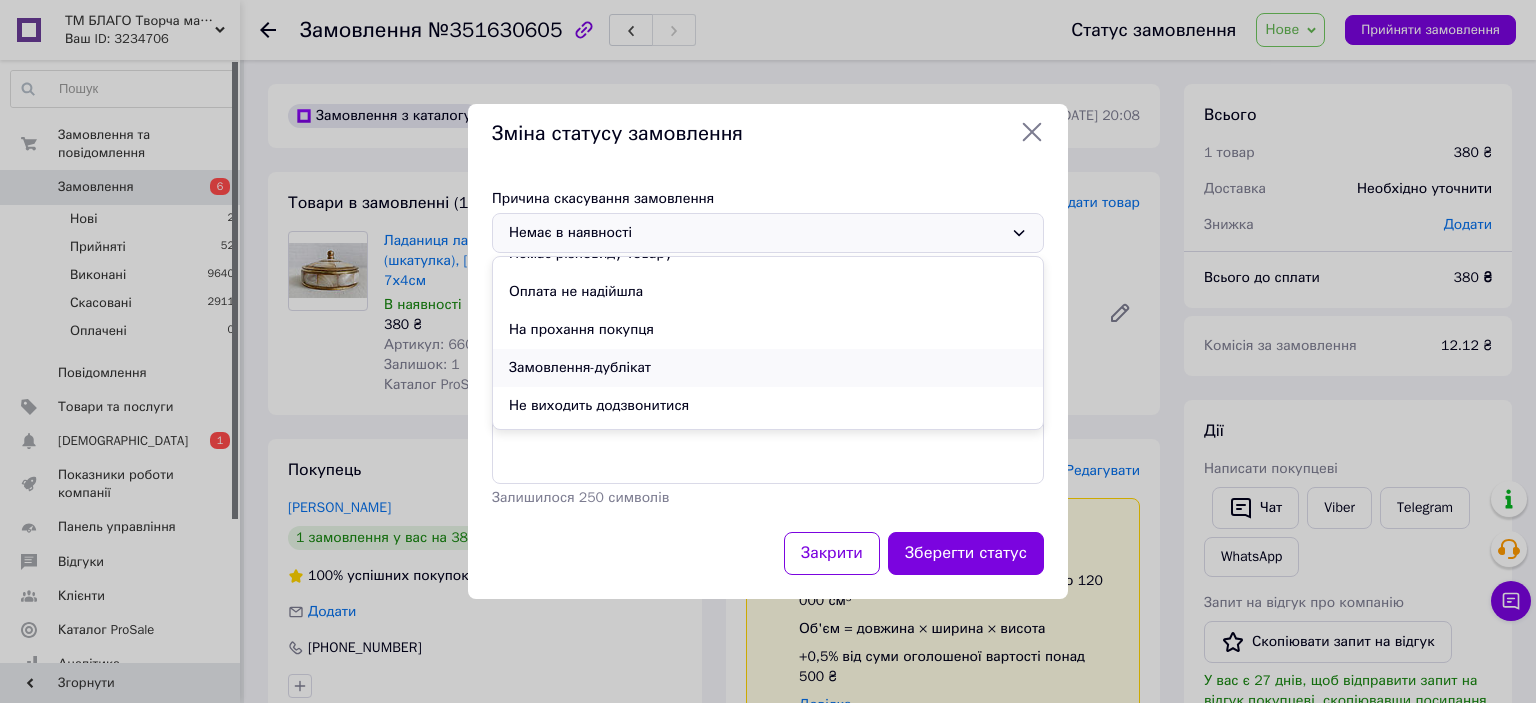 scroll, scrollTop: 93, scrollLeft: 0, axis: vertical 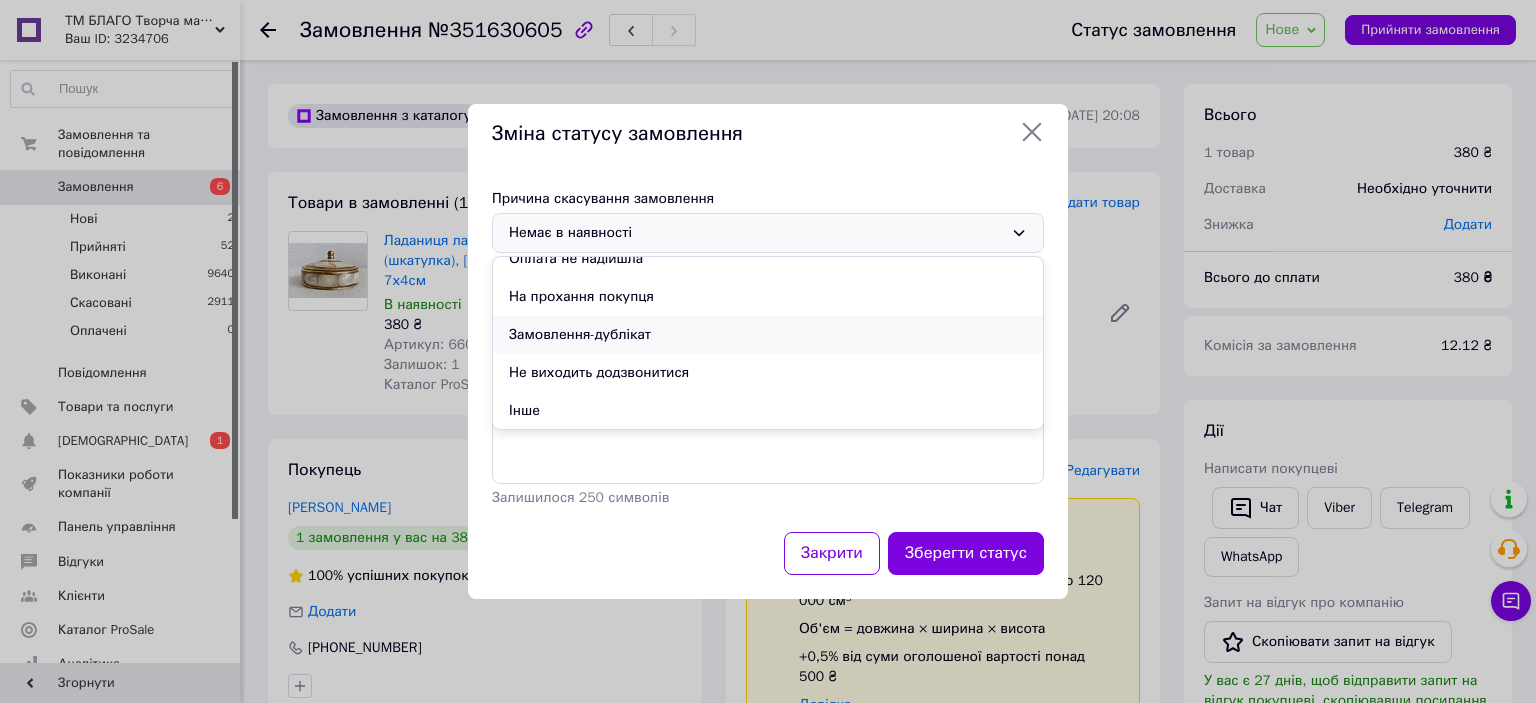 click on "Замовлення-дублікат" at bounding box center [768, 335] 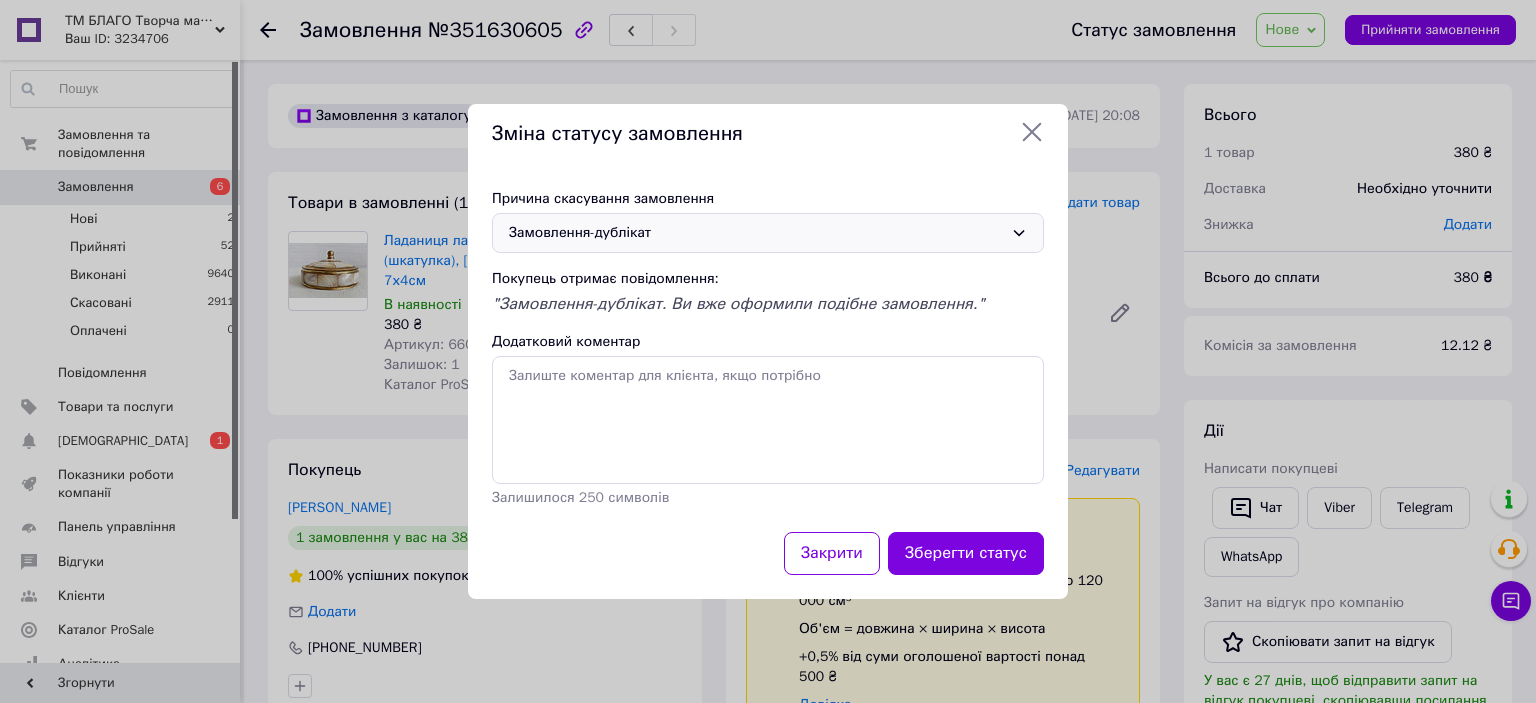 click on "Замовлення-дублікат" at bounding box center [756, 233] 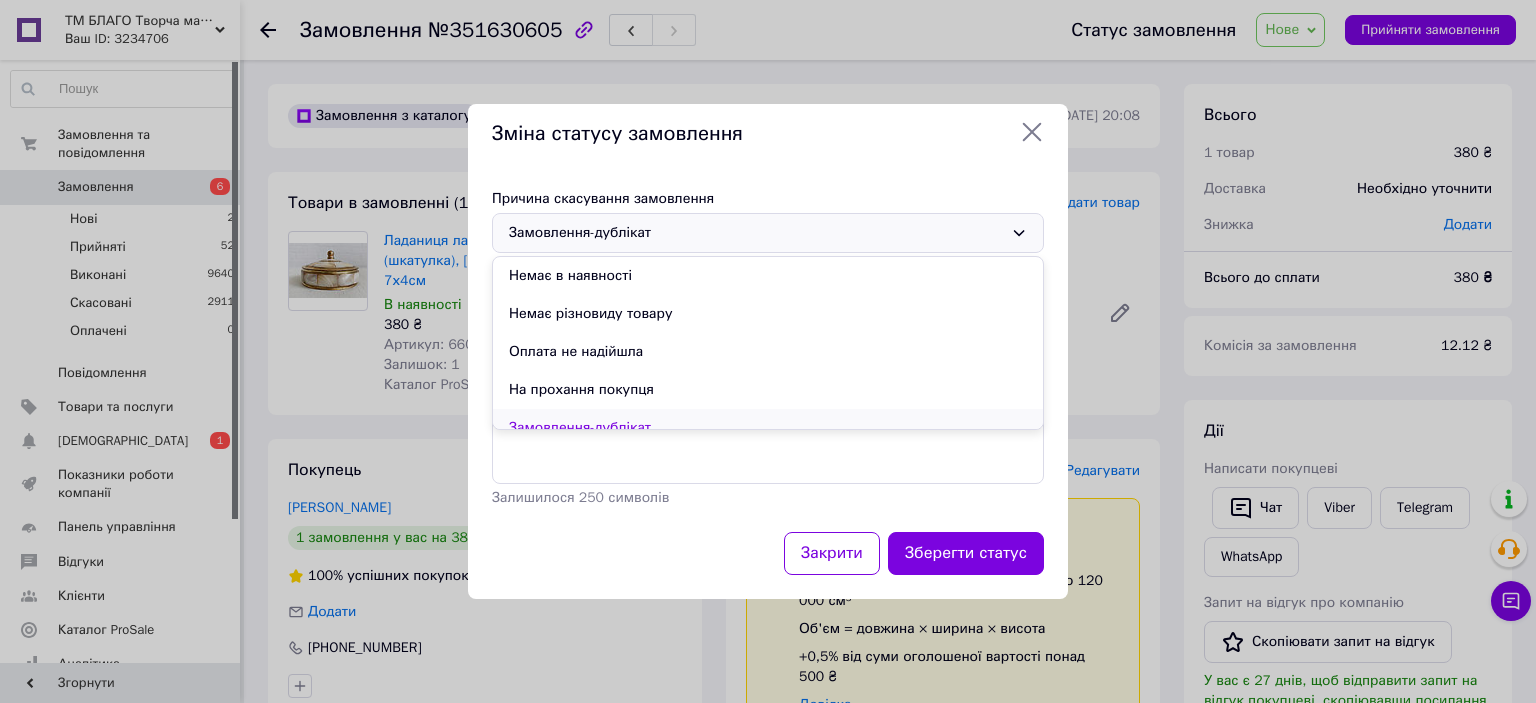 scroll, scrollTop: 94, scrollLeft: 0, axis: vertical 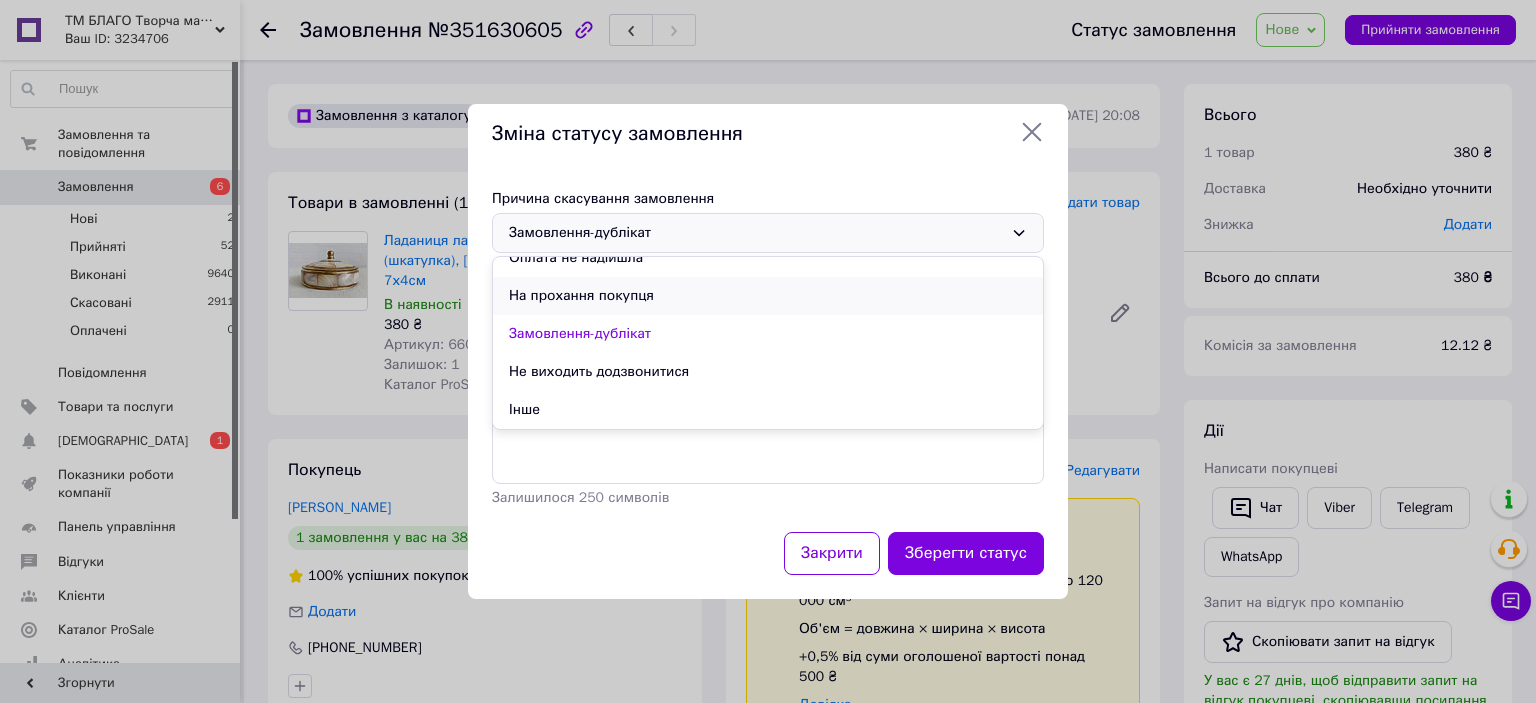 click on "На прохання покупця" at bounding box center [768, 296] 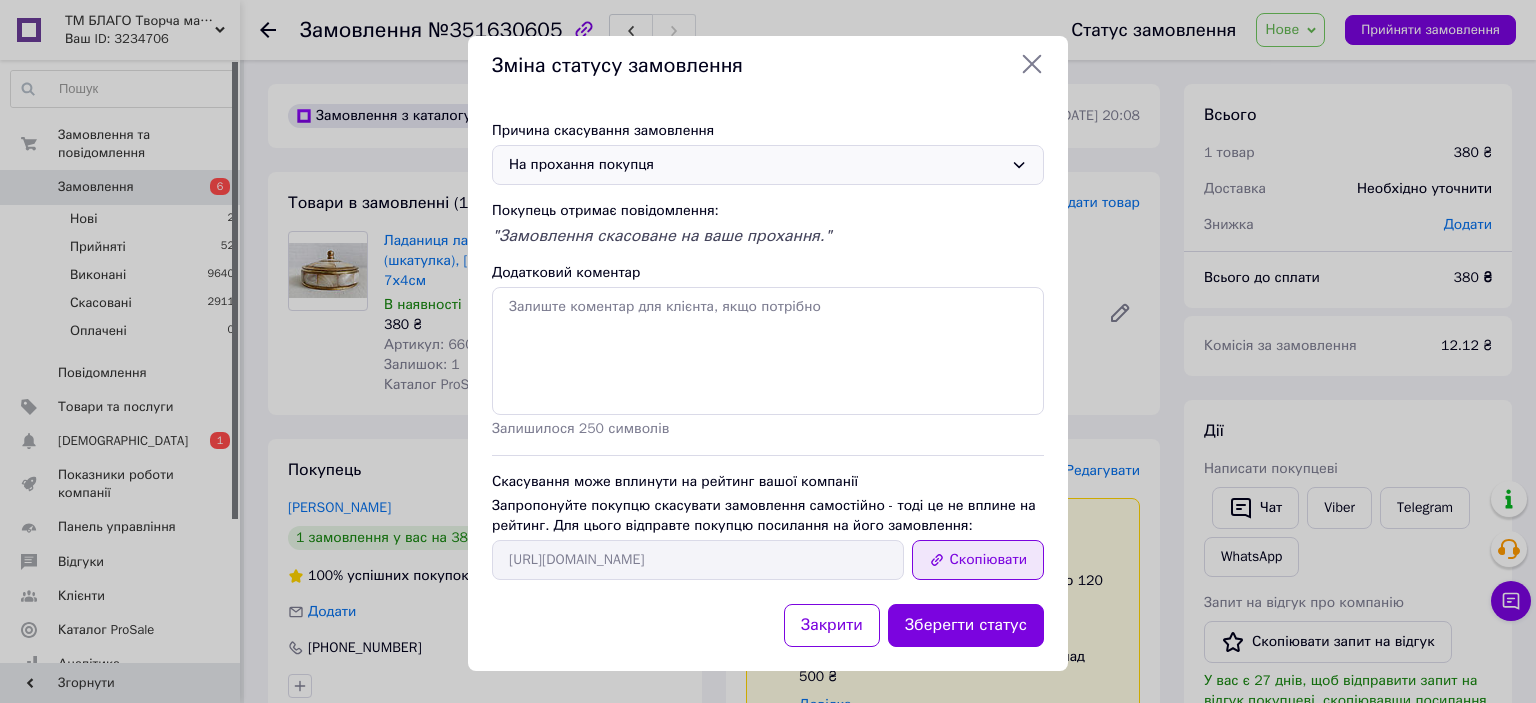 click on "Скопіювати" at bounding box center [978, 560] 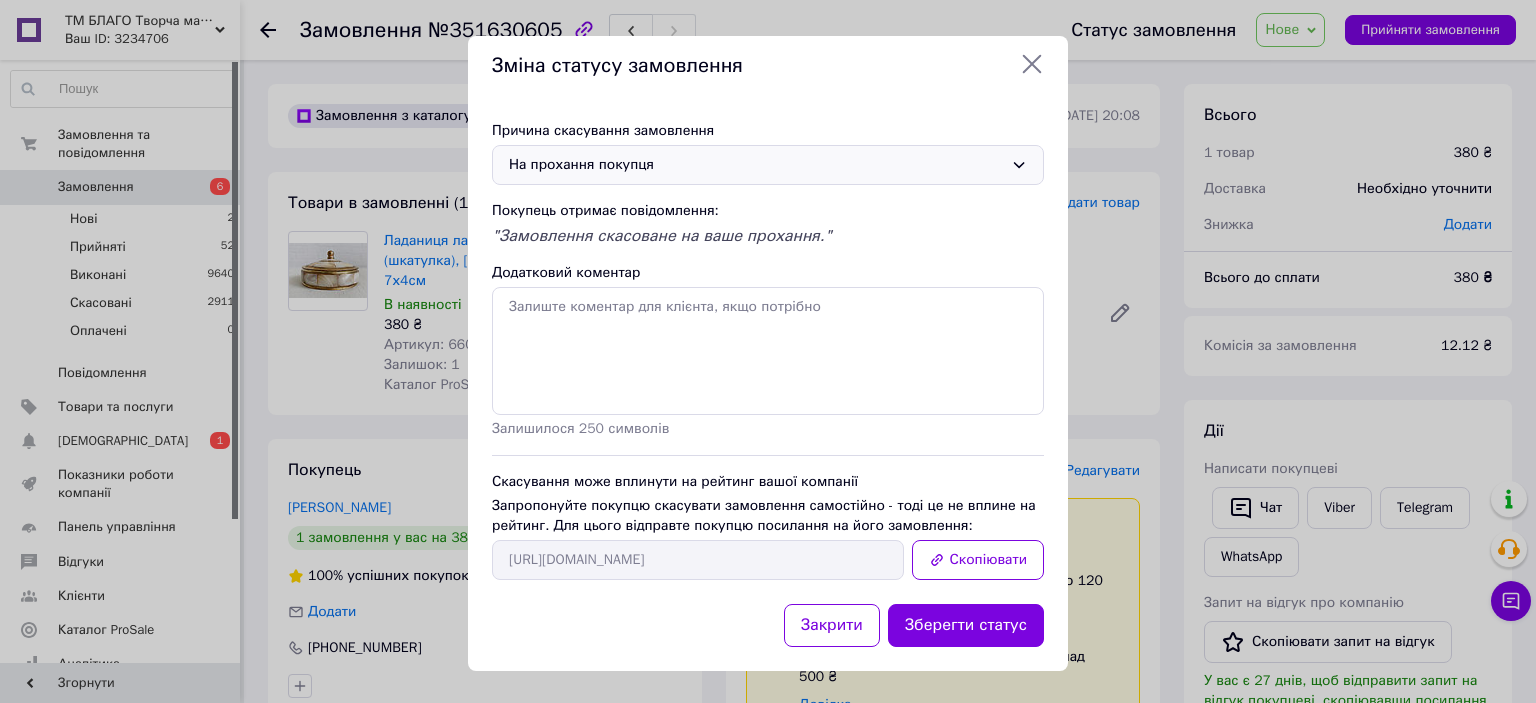 click 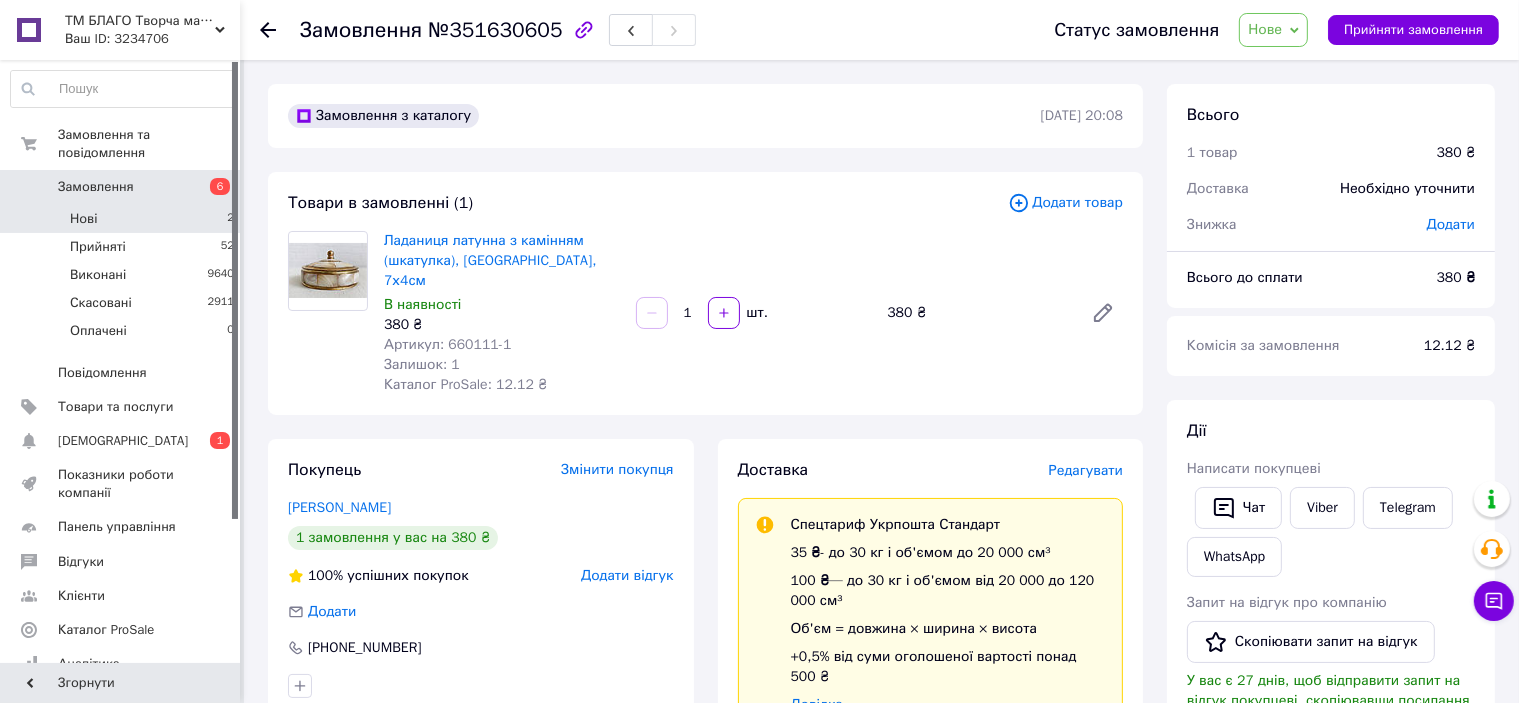 click on "Нові" at bounding box center (83, 219) 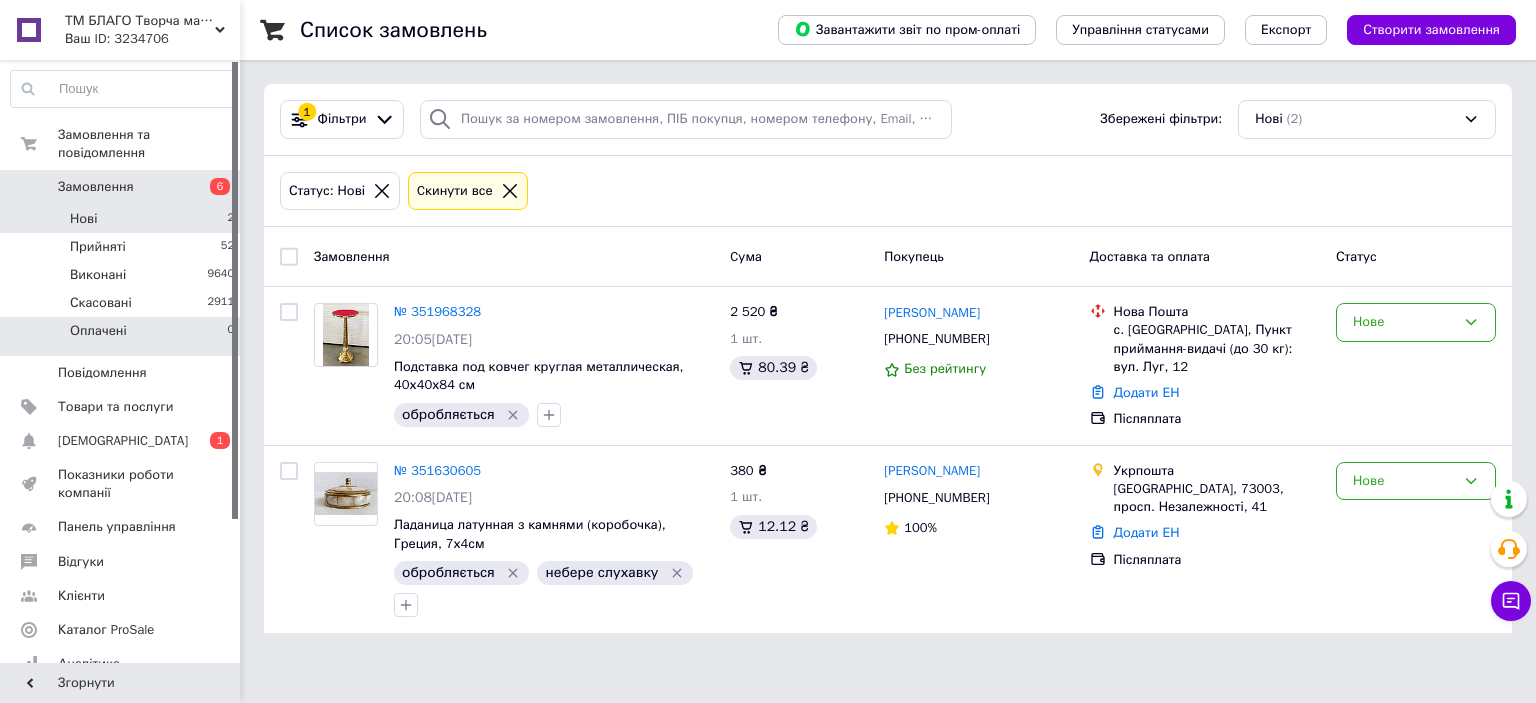 click on "Оплачені 0" at bounding box center [123, 336] 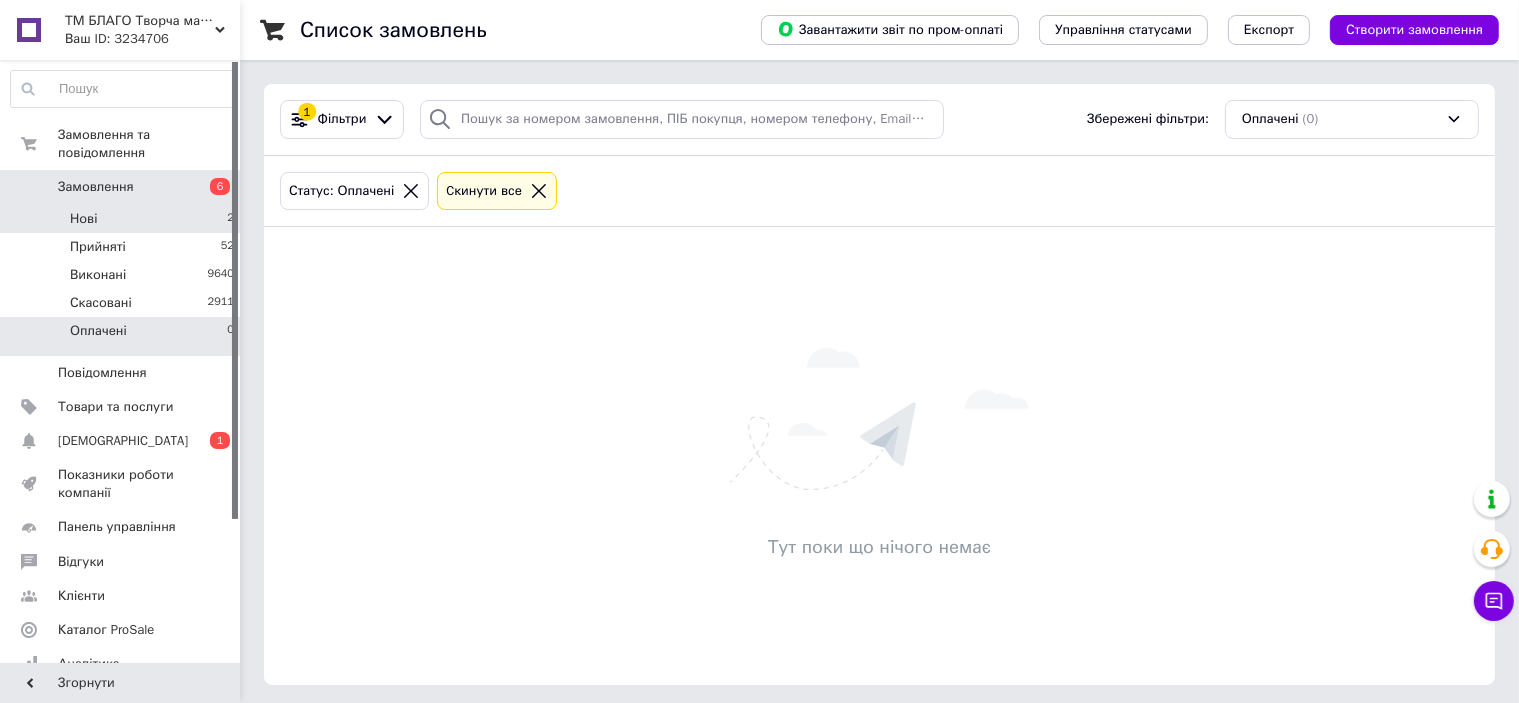 click on "Нові 2" at bounding box center [123, 219] 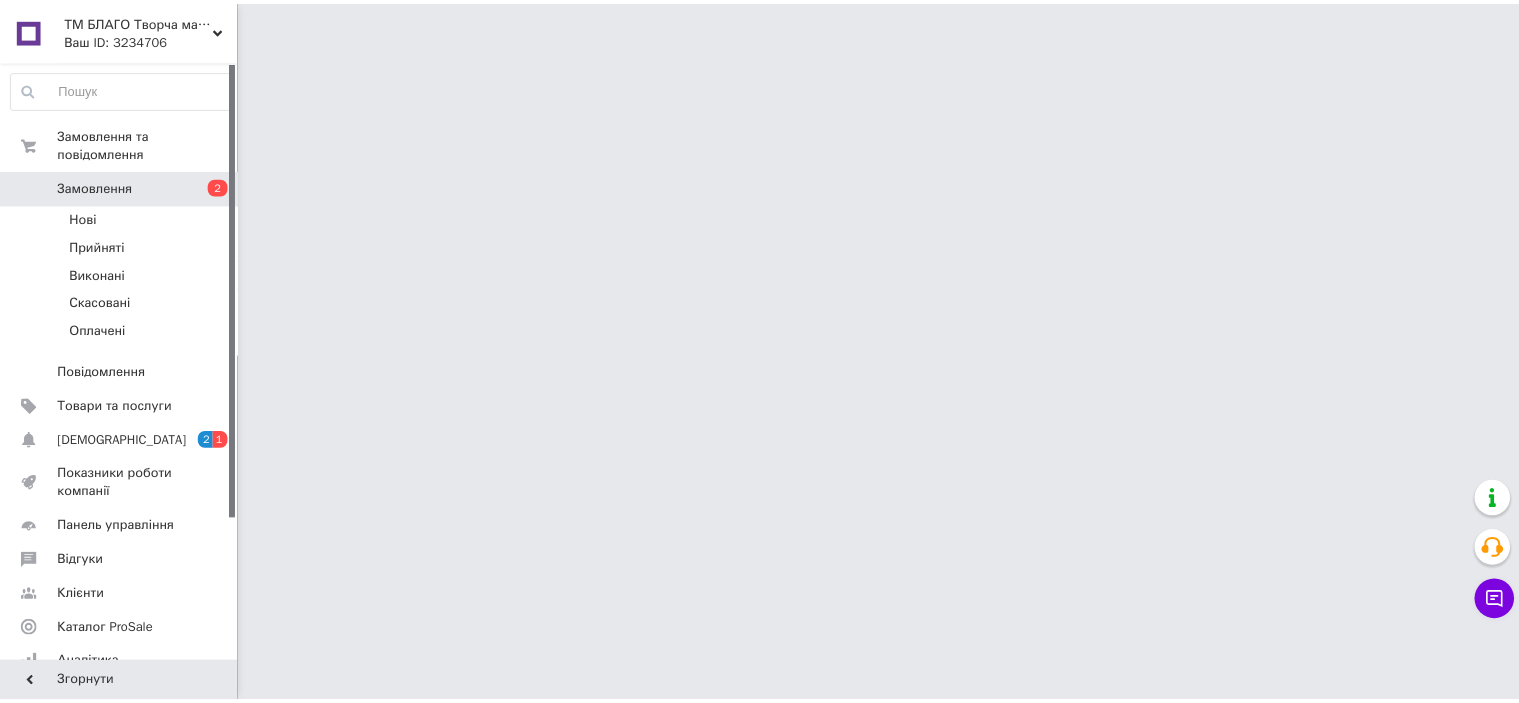 scroll, scrollTop: 0, scrollLeft: 0, axis: both 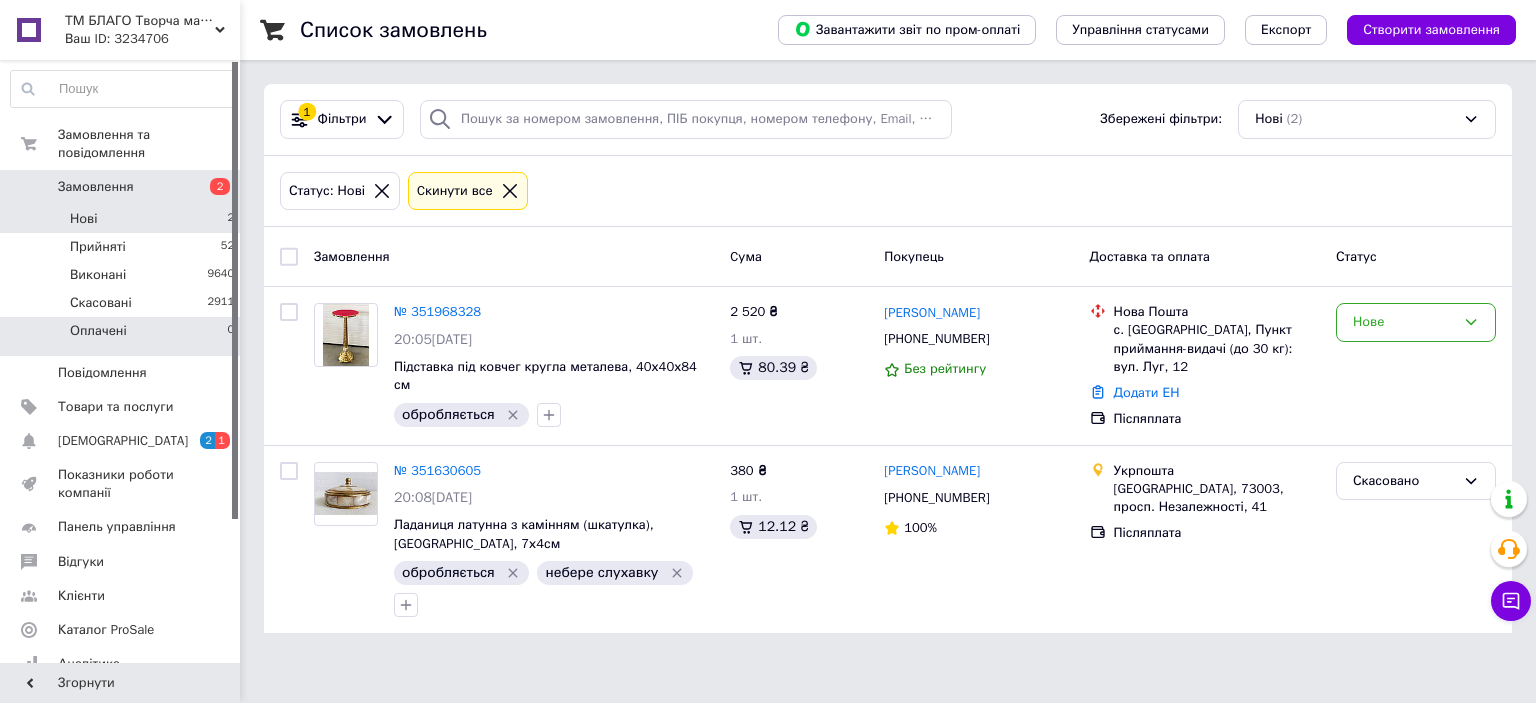 click on "Оплачені 0" at bounding box center (123, 336) 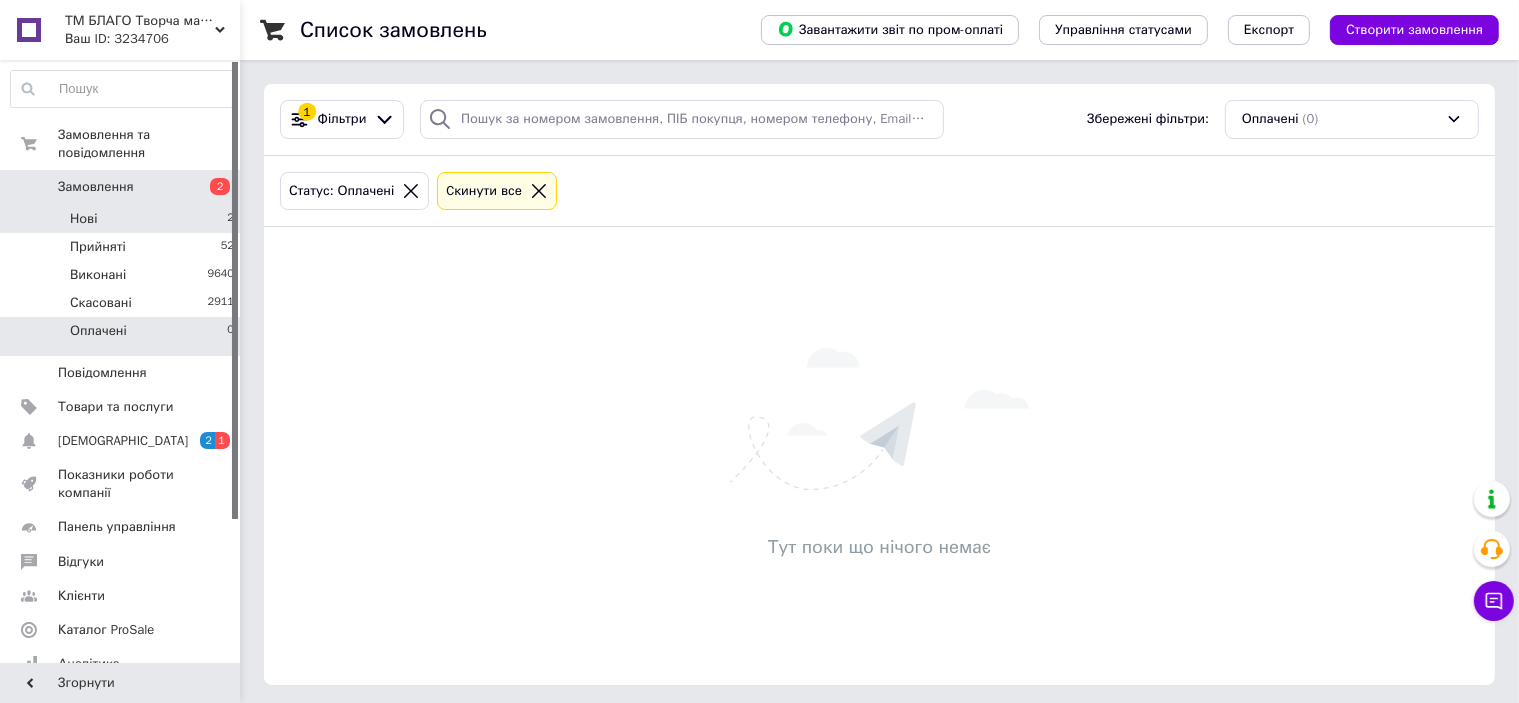 click on "Нові" at bounding box center [83, 219] 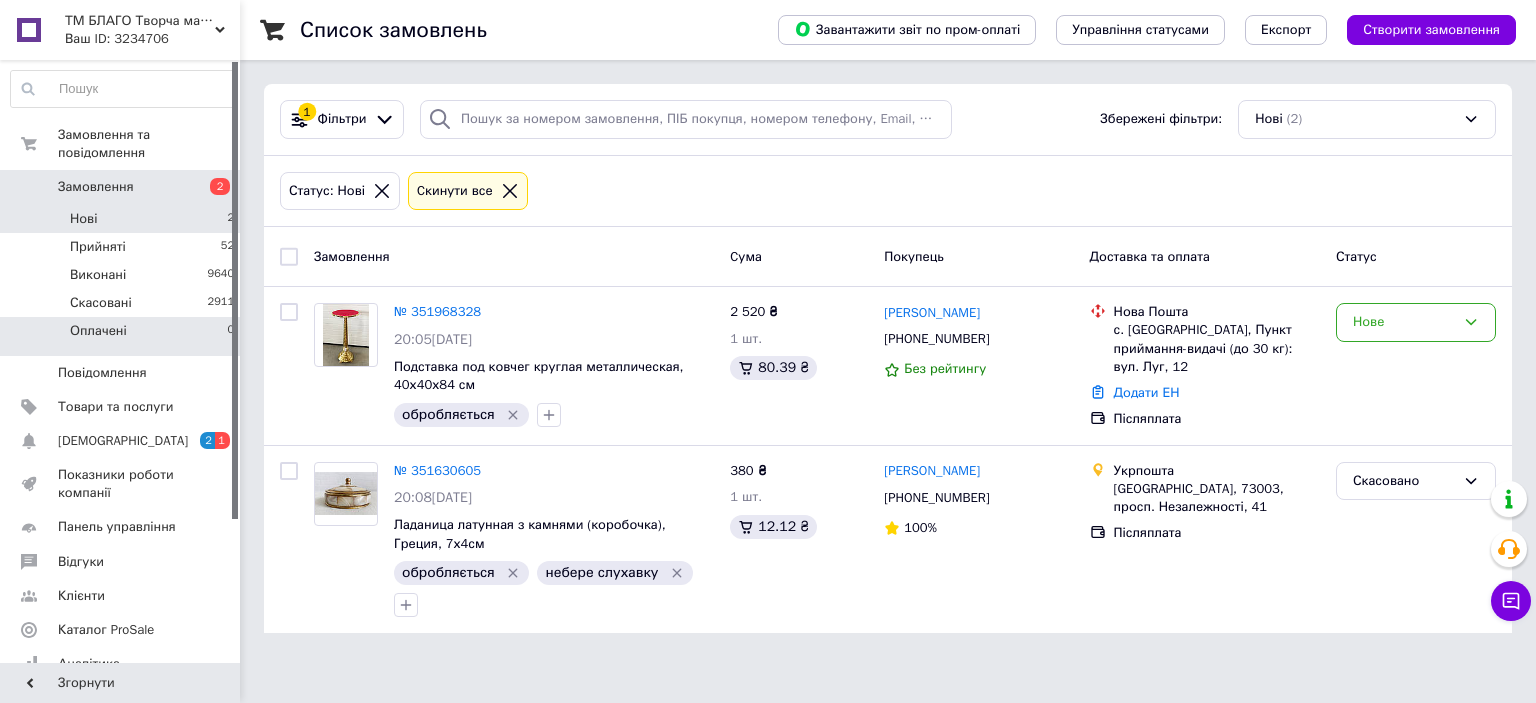 click on "Оплачені 0" at bounding box center (123, 336) 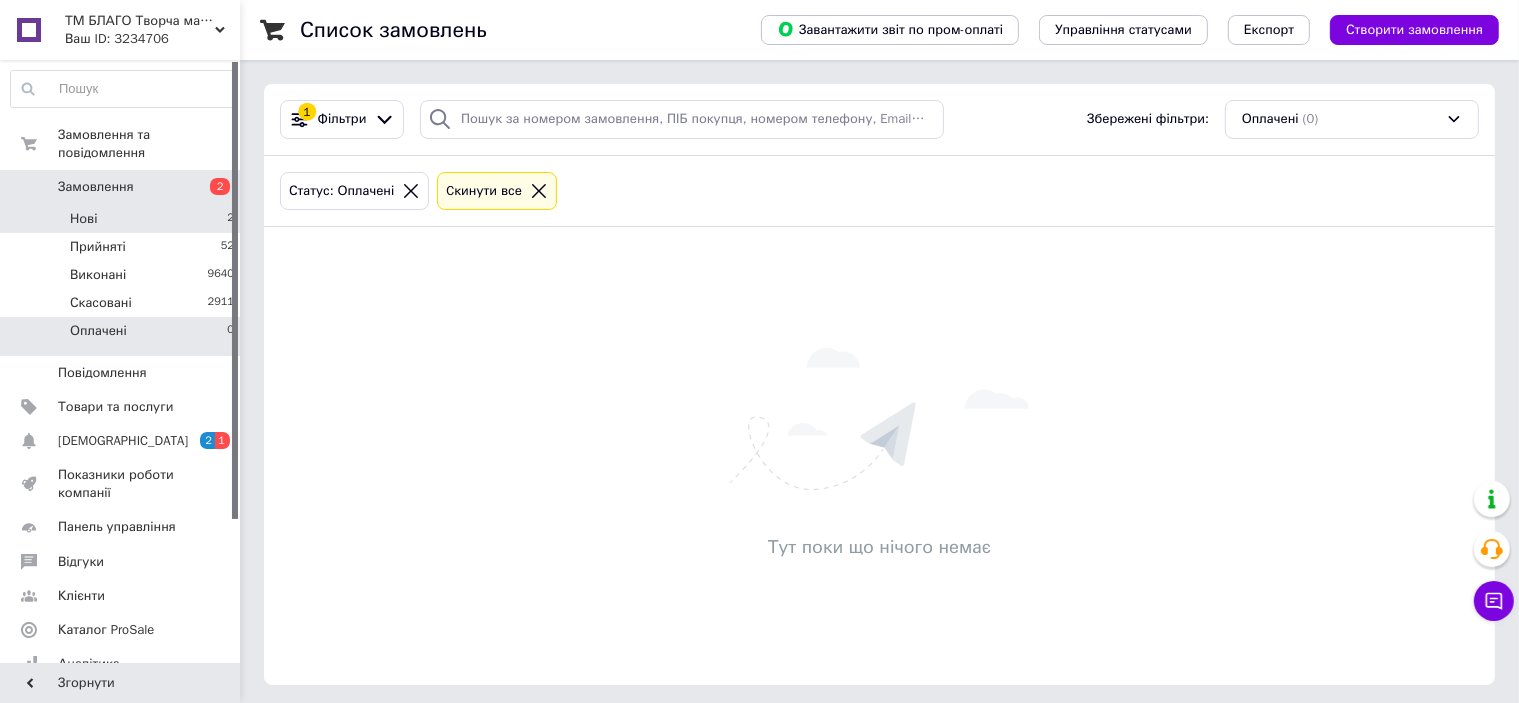 click on "Нові 2" at bounding box center (123, 219) 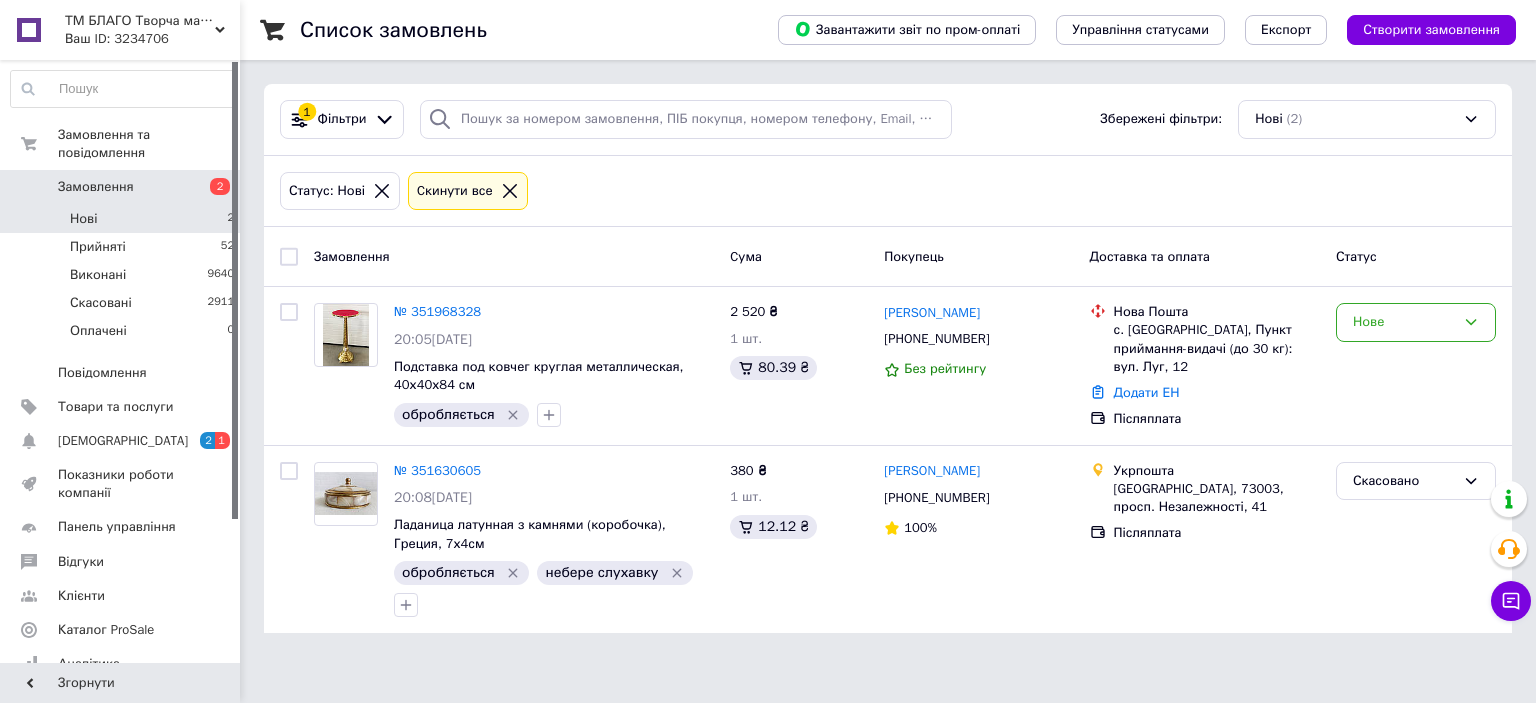 click on "ТМ БЛАГО Творча майстерня церковних виробів «Благо» Ваш ID: 3234706 Сайт ТМ БЛАГО Творча майстерня церковних... Кабінет покупця Перевірити стан системи Сторінка на порталі Ірина Сторожук Довідка Вийти Замовлення та повідомлення Замовлення 2 Нові 2 Прийняті 52 Виконані 9640 Скасовані 2911 Оплачені 0 Повідомлення 0 Товари та послуги Сповіщення 2 1 Показники роботи компанії Панель управління Відгуки Клієнти Каталог ProSale Аналітика Управління сайтом Гаманець компанії Маркет Налаштування Тарифи та рахунки Prom топ   1" at bounding box center (768, 328) 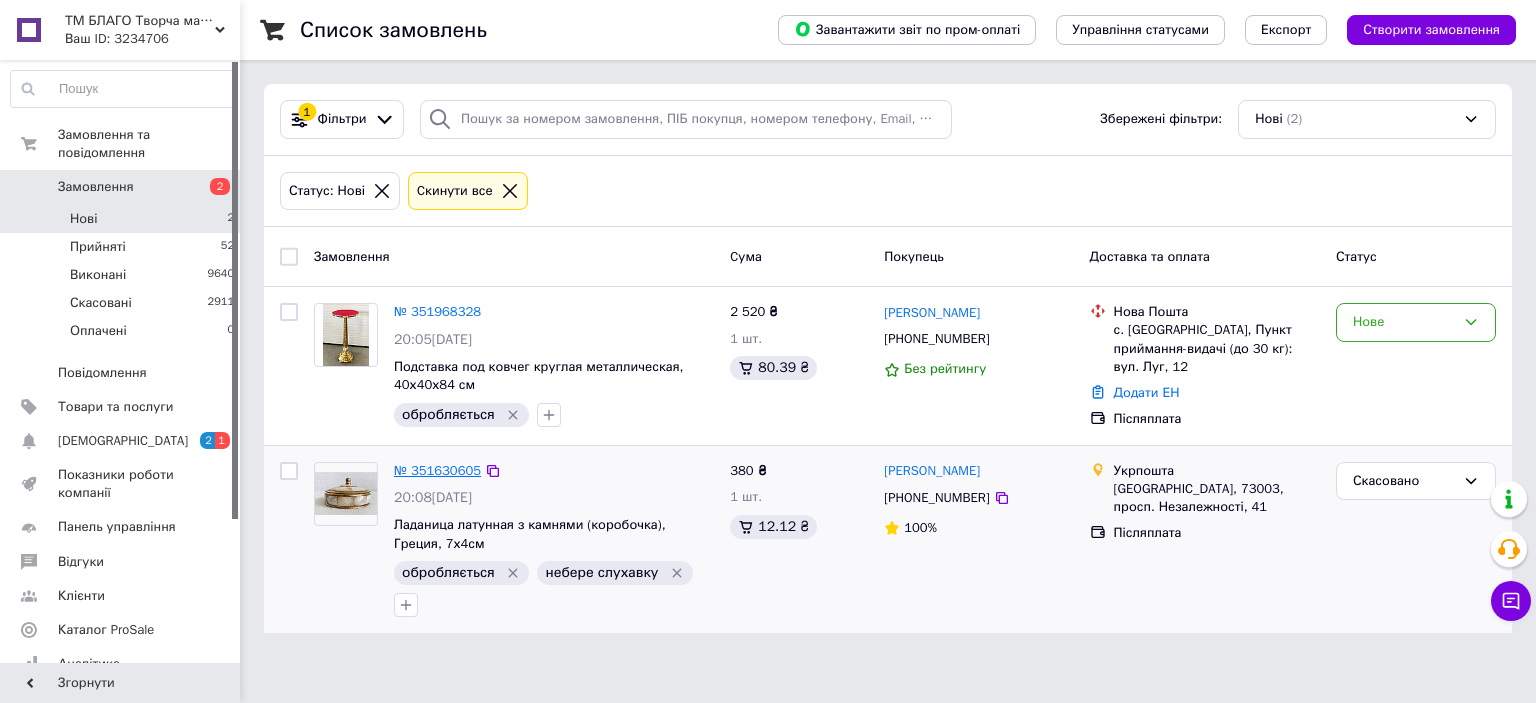 click on "№ 351630605" at bounding box center [437, 470] 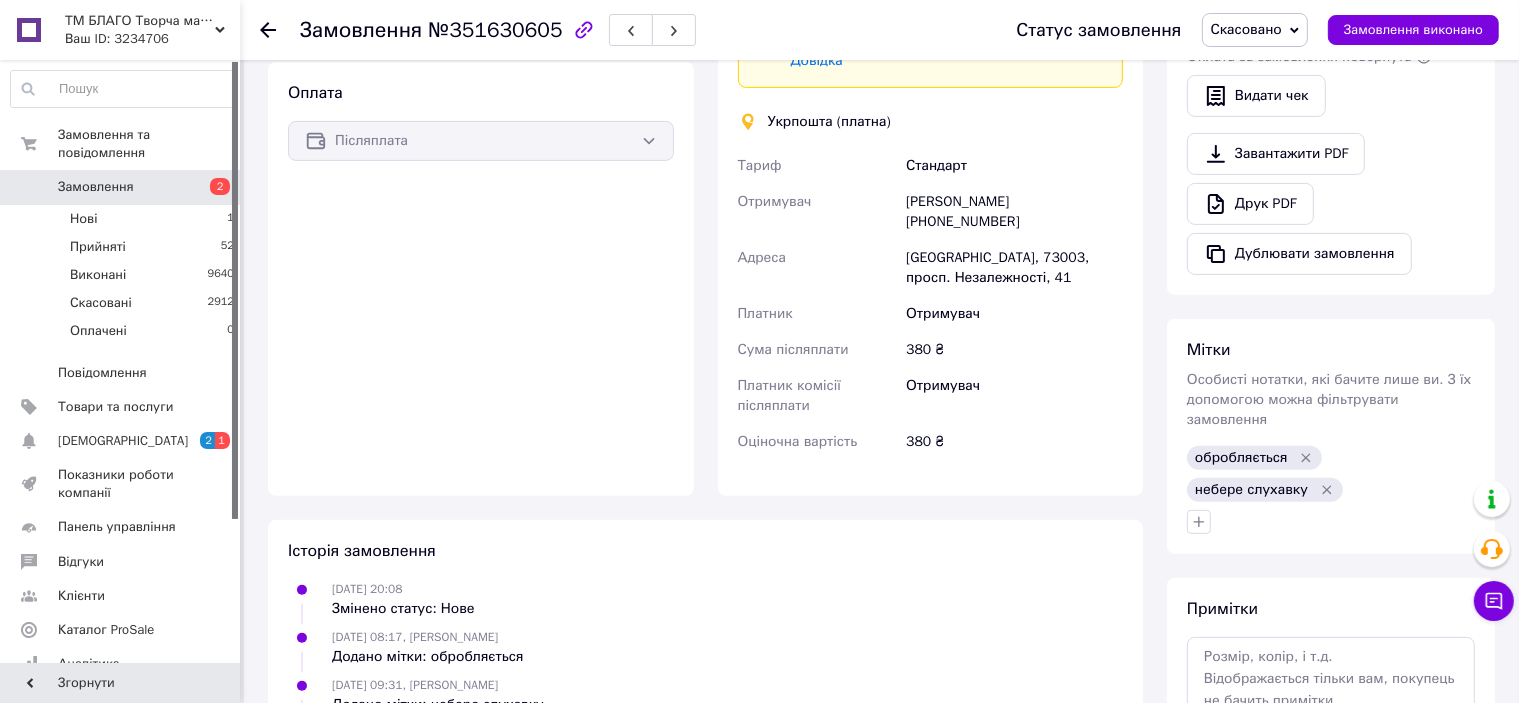 scroll, scrollTop: 776, scrollLeft: 0, axis: vertical 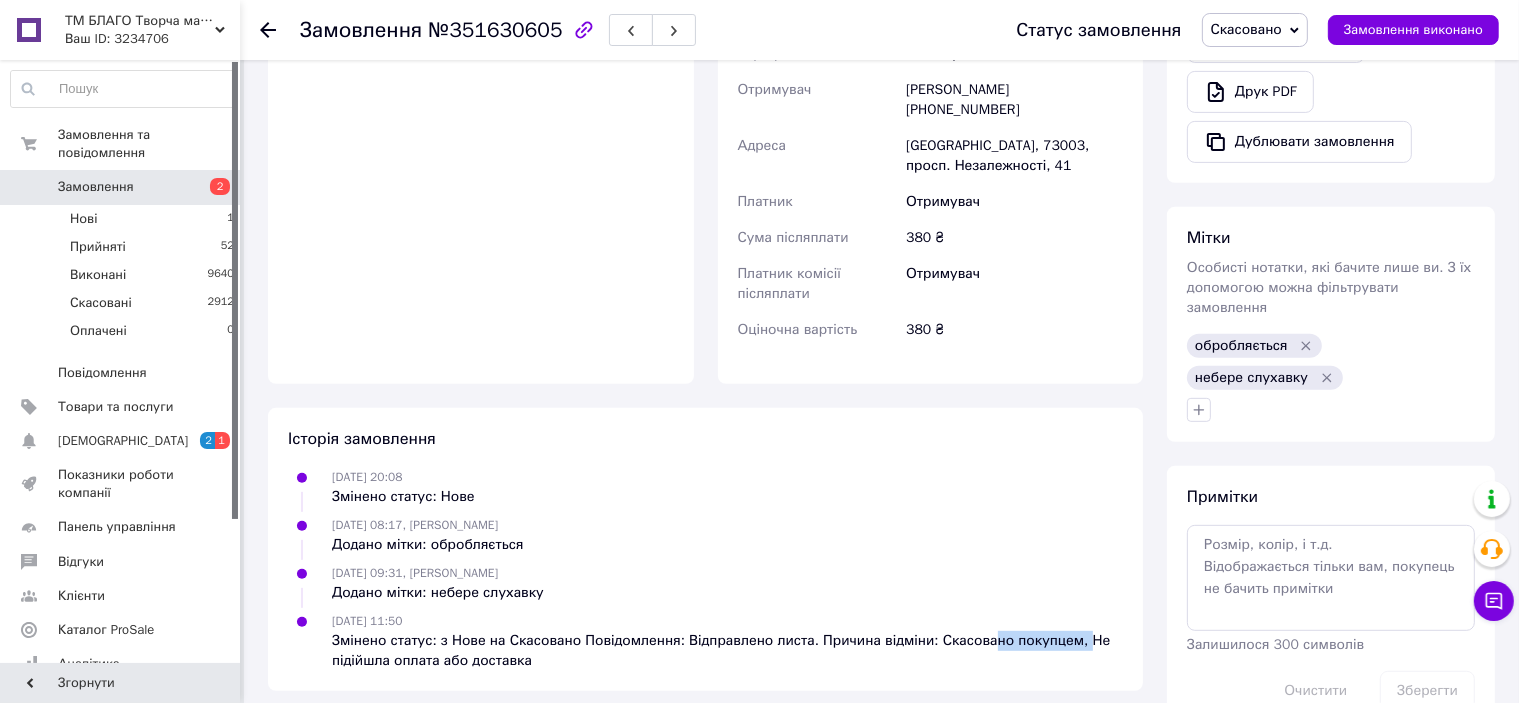 drag, startPoint x: 963, startPoint y: 576, endPoint x: 1055, endPoint y: 588, distance: 92.779305 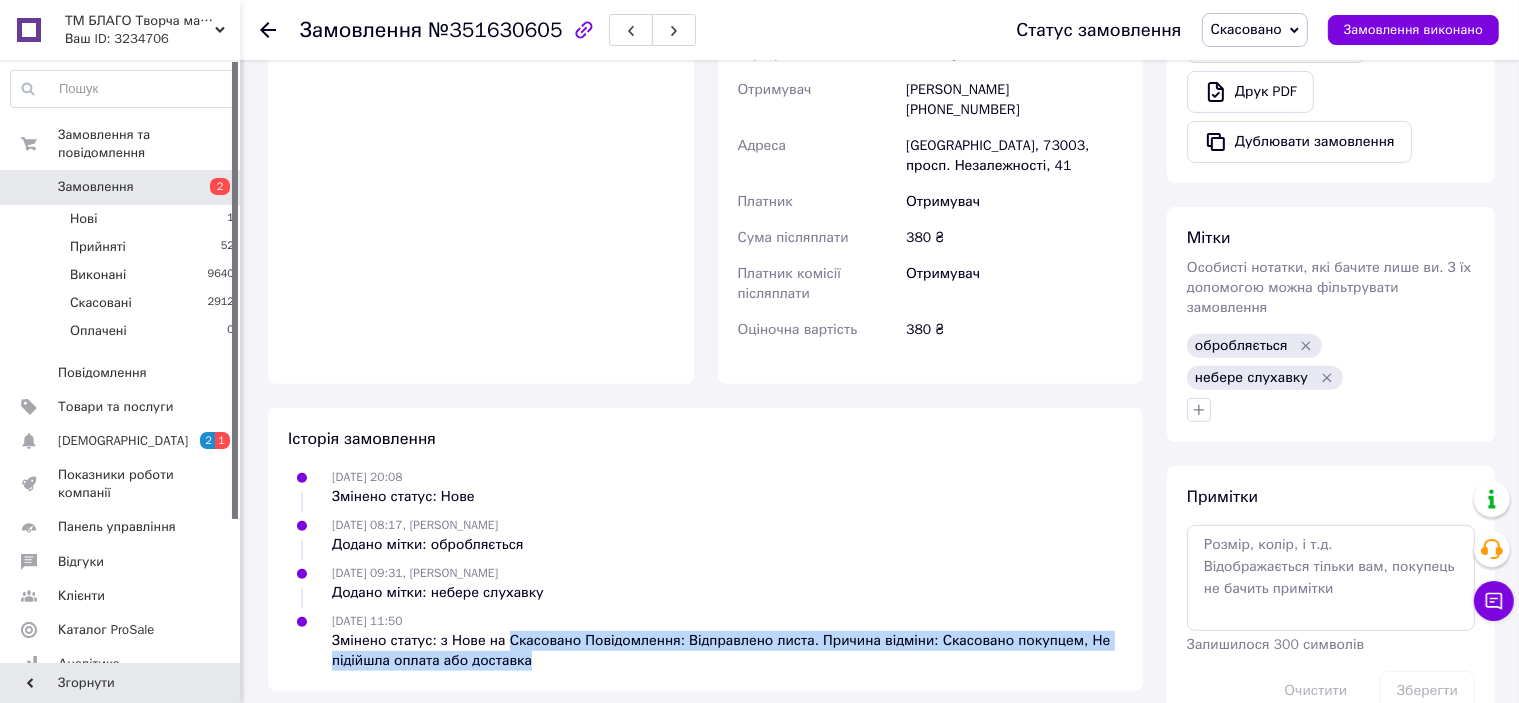 drag, startPoint x: 500, startPoint y: 586, endPoint x: 884, endPoint y: 600, distance: 384.25513 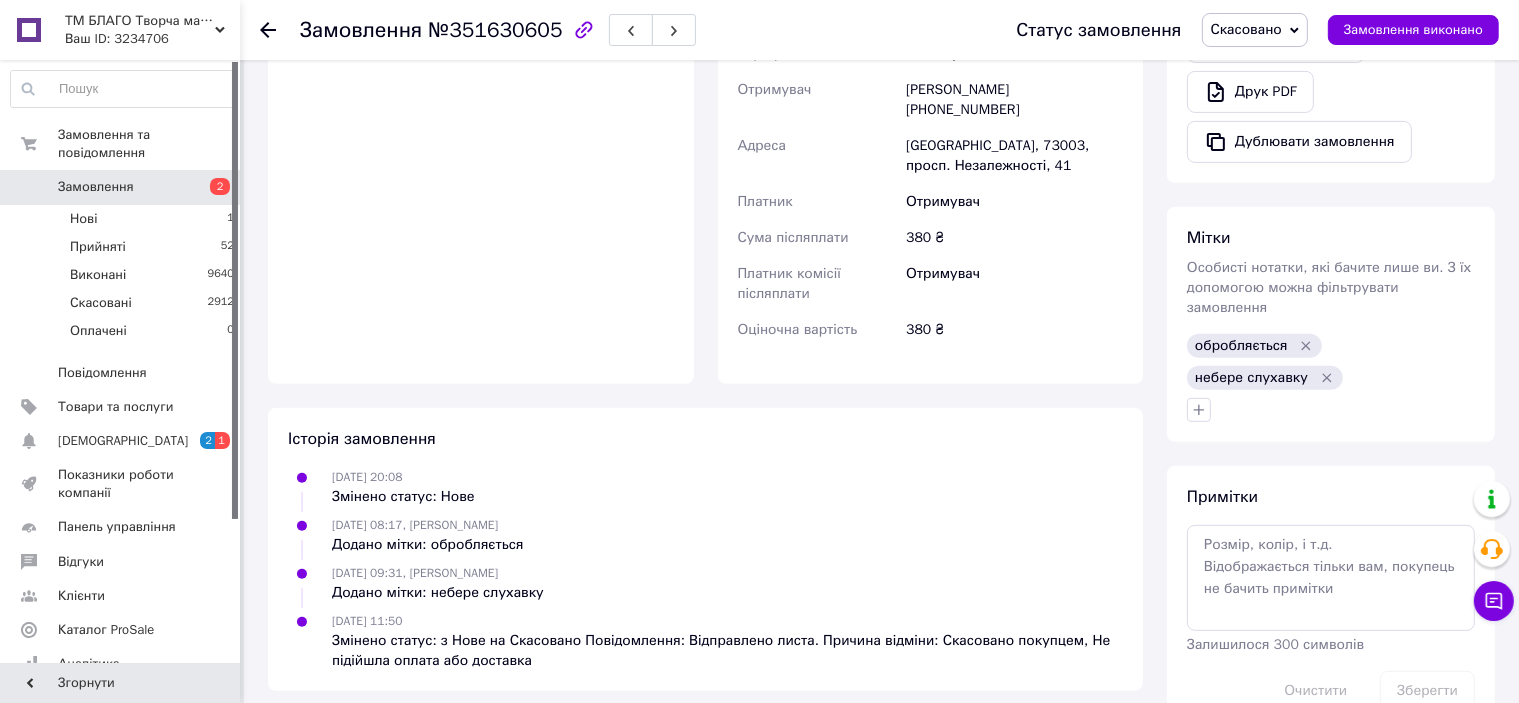 click on "10.07.2025 11:50 Змінено статус: з Нове на Скасовано Повідомлення: Відправлено листа. Причина відміни: Скасовано покупцем, Не підійшла оплата або доставка" at bounding box center [727, 641] 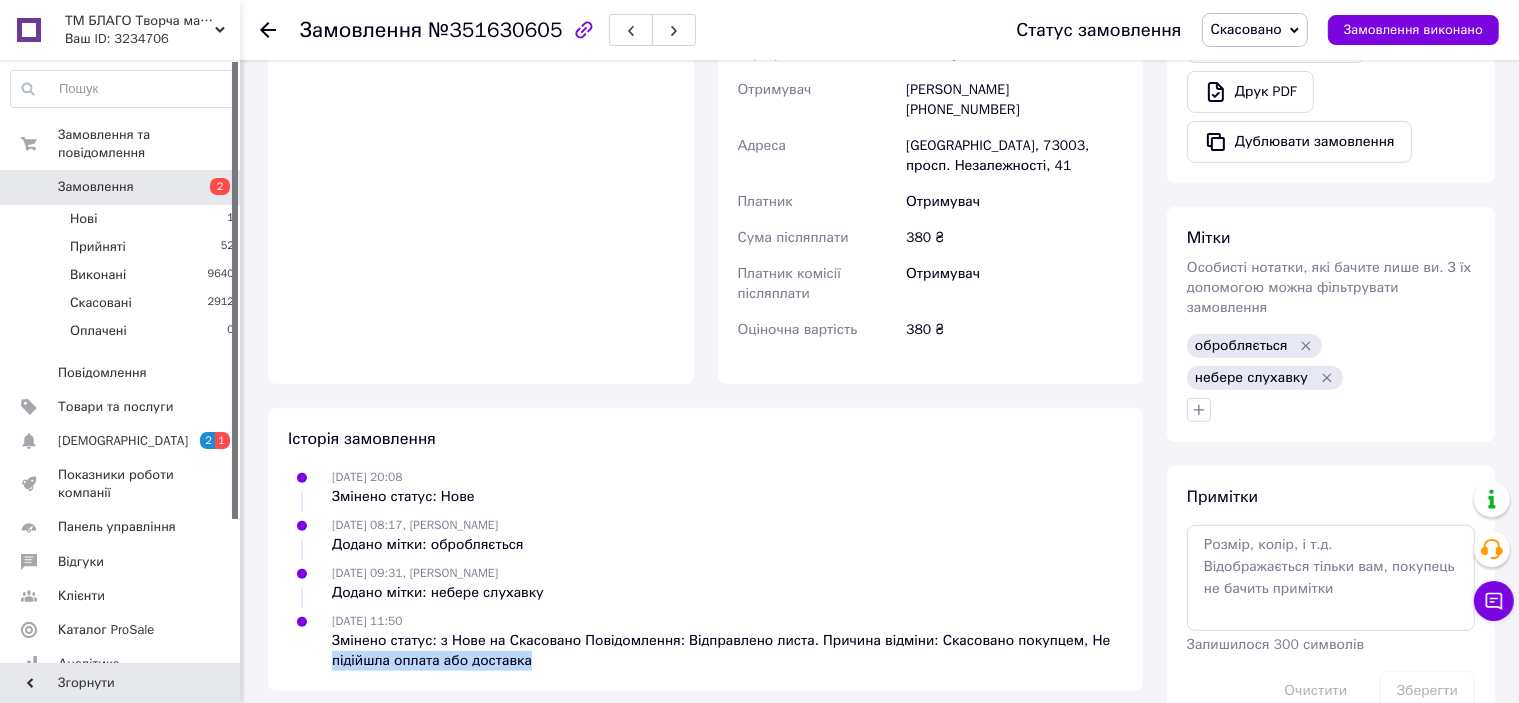 drag, startPoint x: 335, startPoint y: 603, endPoint x: 536, endPoint y: 607, distance: 201.0398 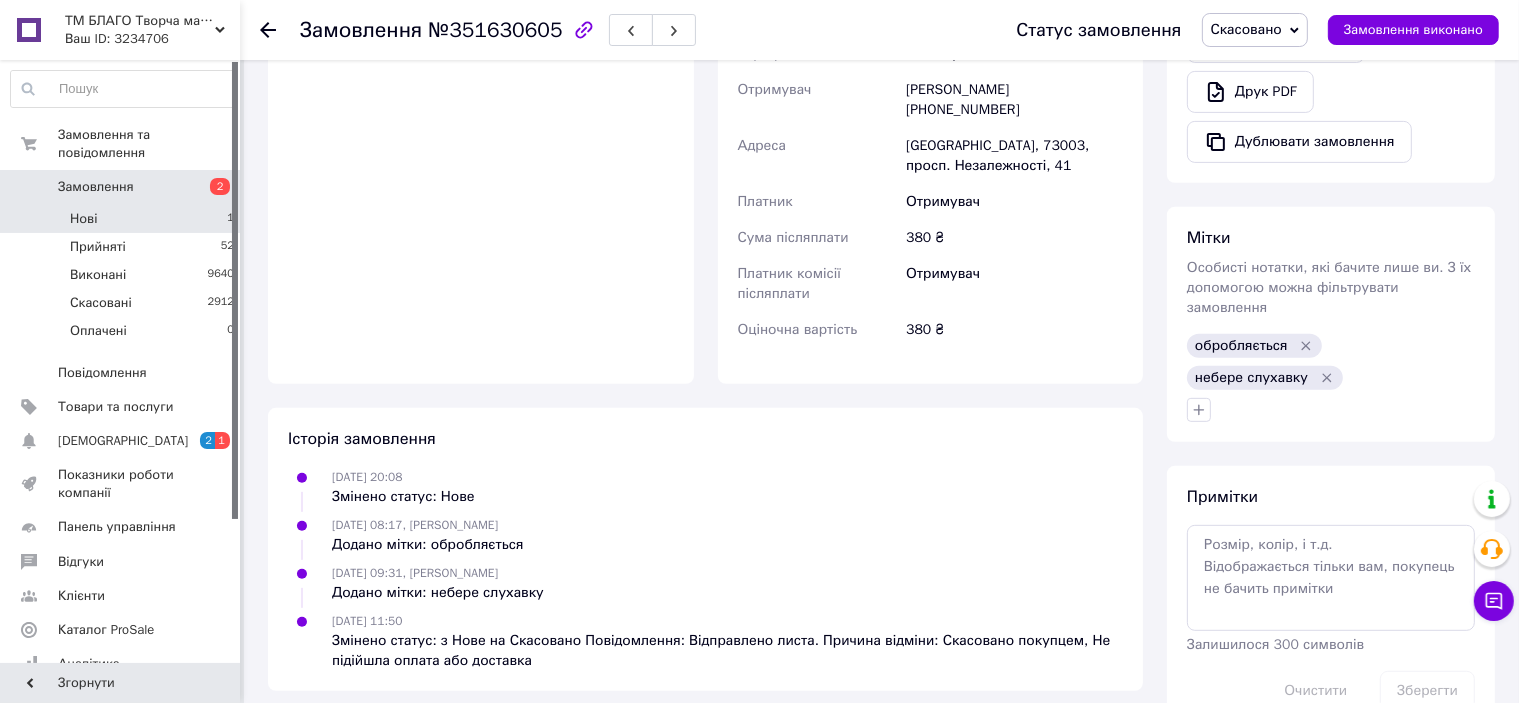 click on "Нові 1" at bounding box center [123, 219] 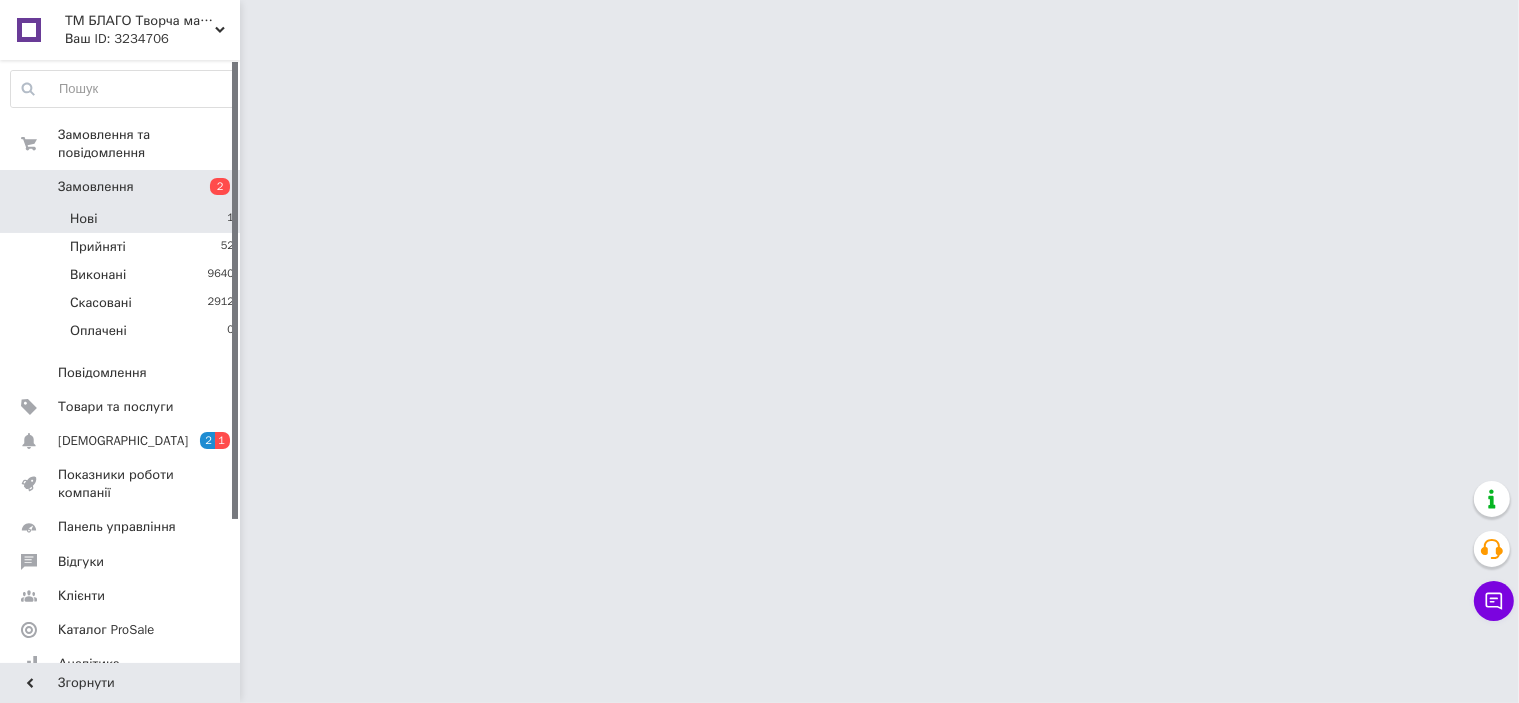 scroll, scrollTop: 0, scrollLeft: 0, axis: both 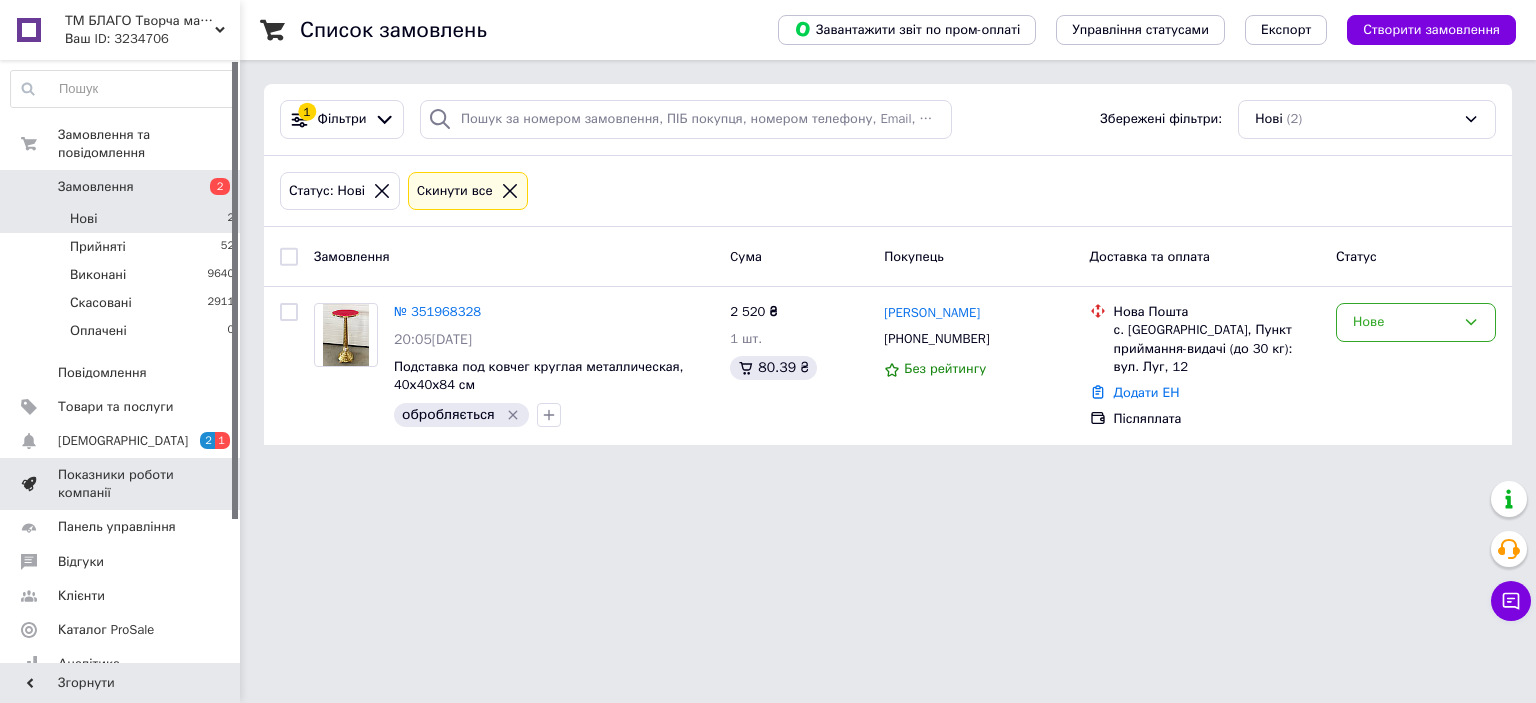 click on "Показники роботи компанії" at bounding box center [121, 484] 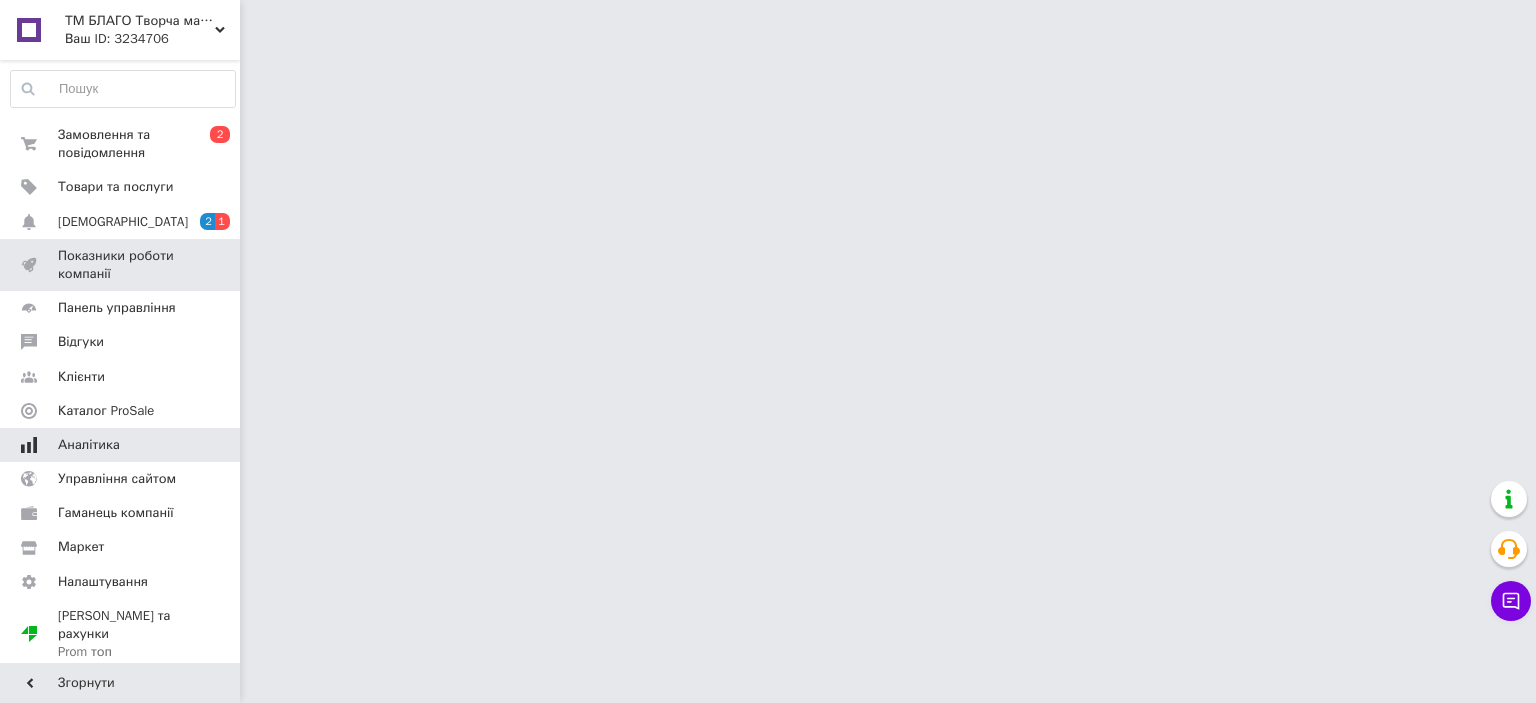 click on "Аналітика" at bounding box center [123, 445] 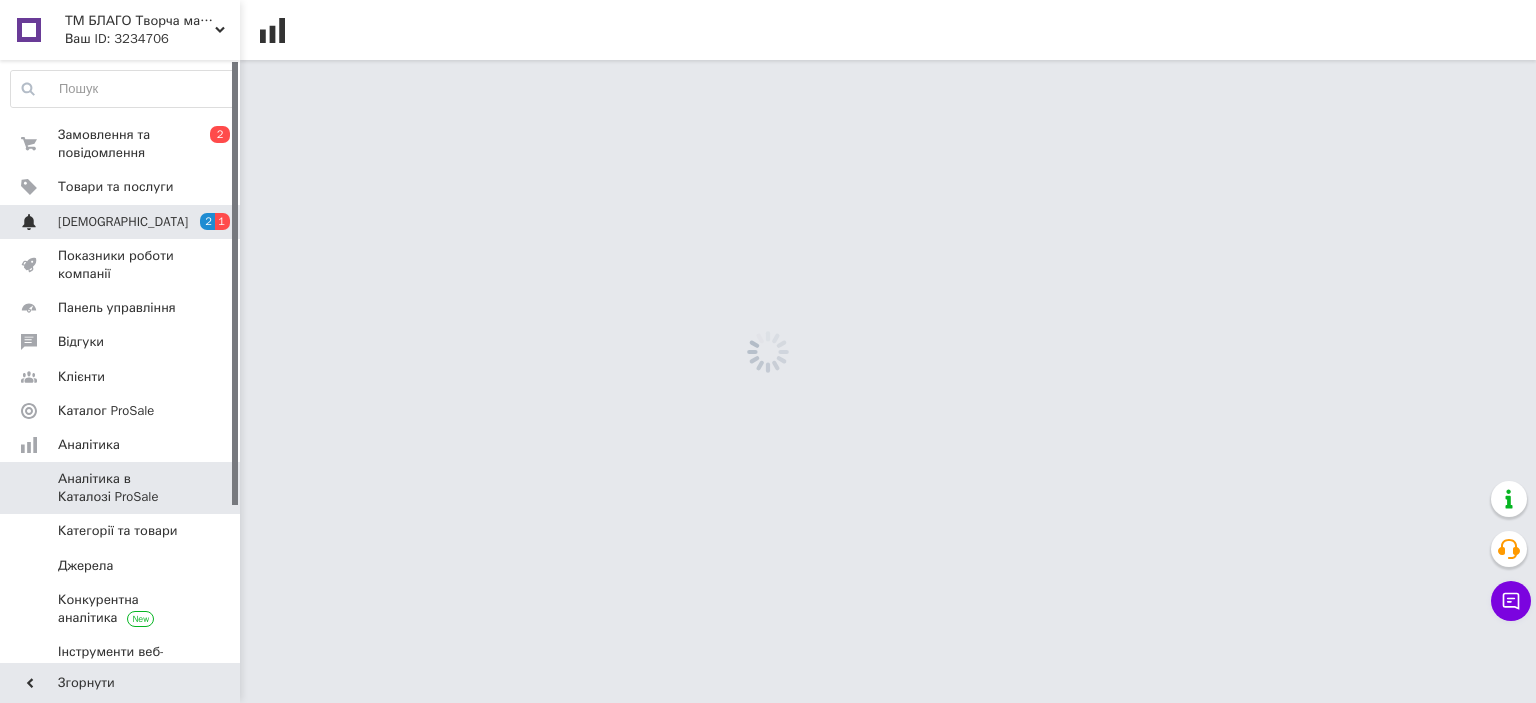 click on "Сповіщення 2 1" at bounding box center (123, 222) 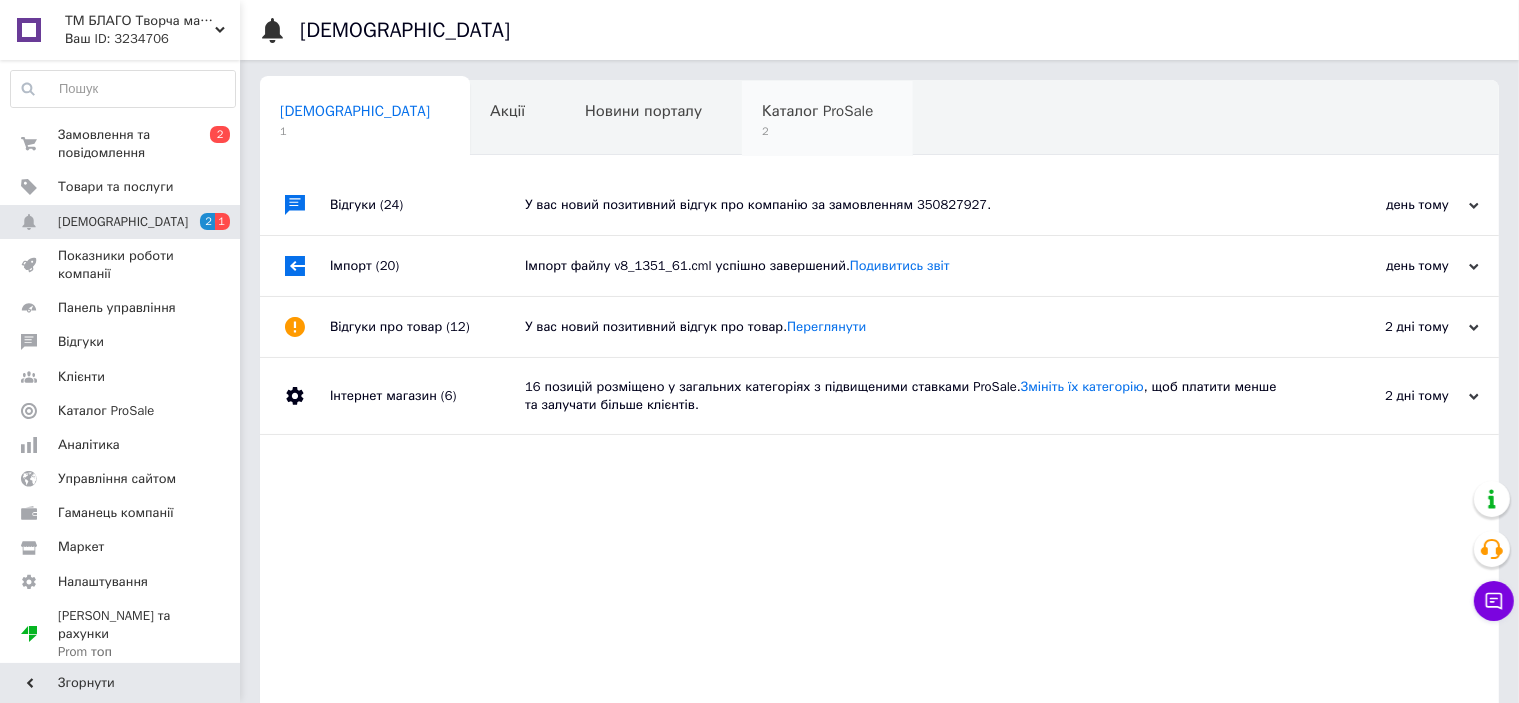 click on "Каталог ProSale 2" at bounding box center [827, 119] 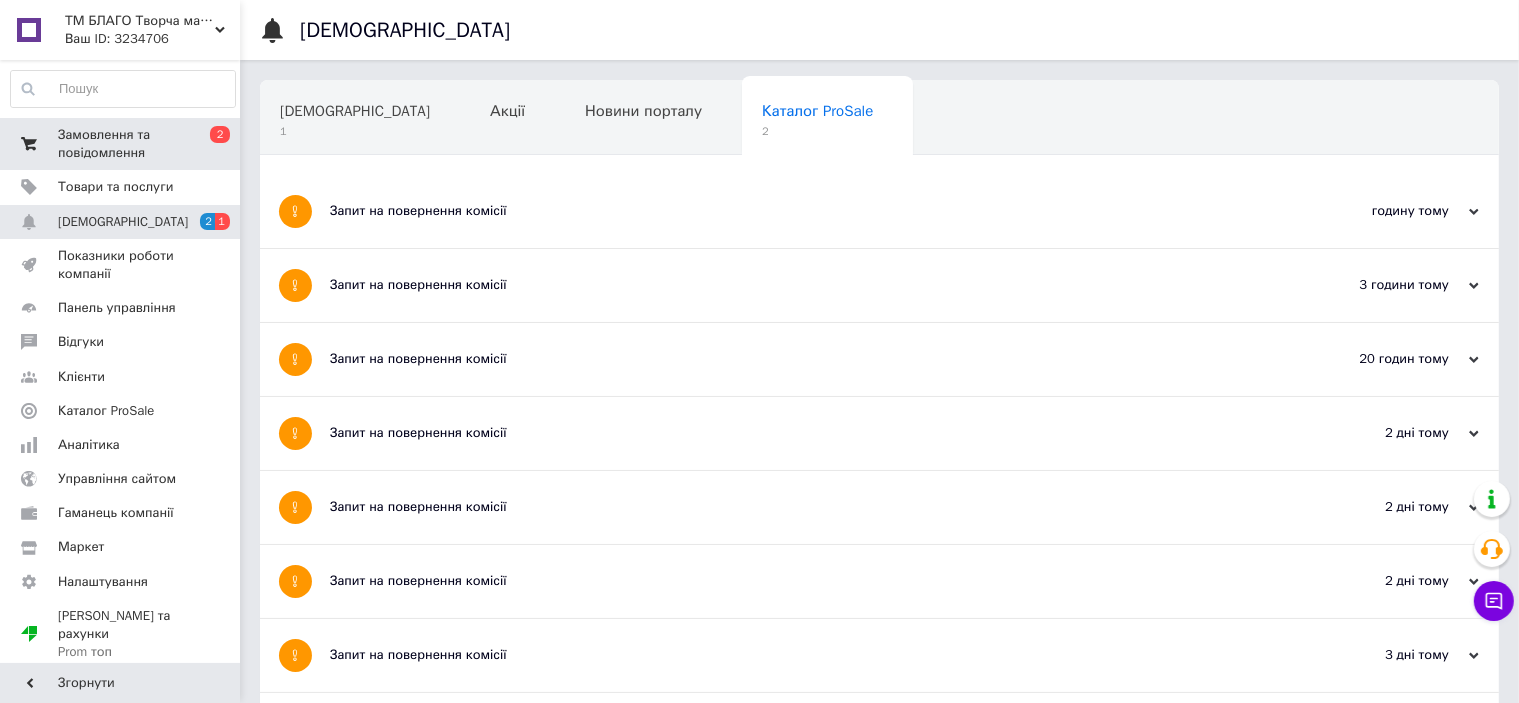 click on "Замовлення та повідомлення" at bounding box center [121, 144] 